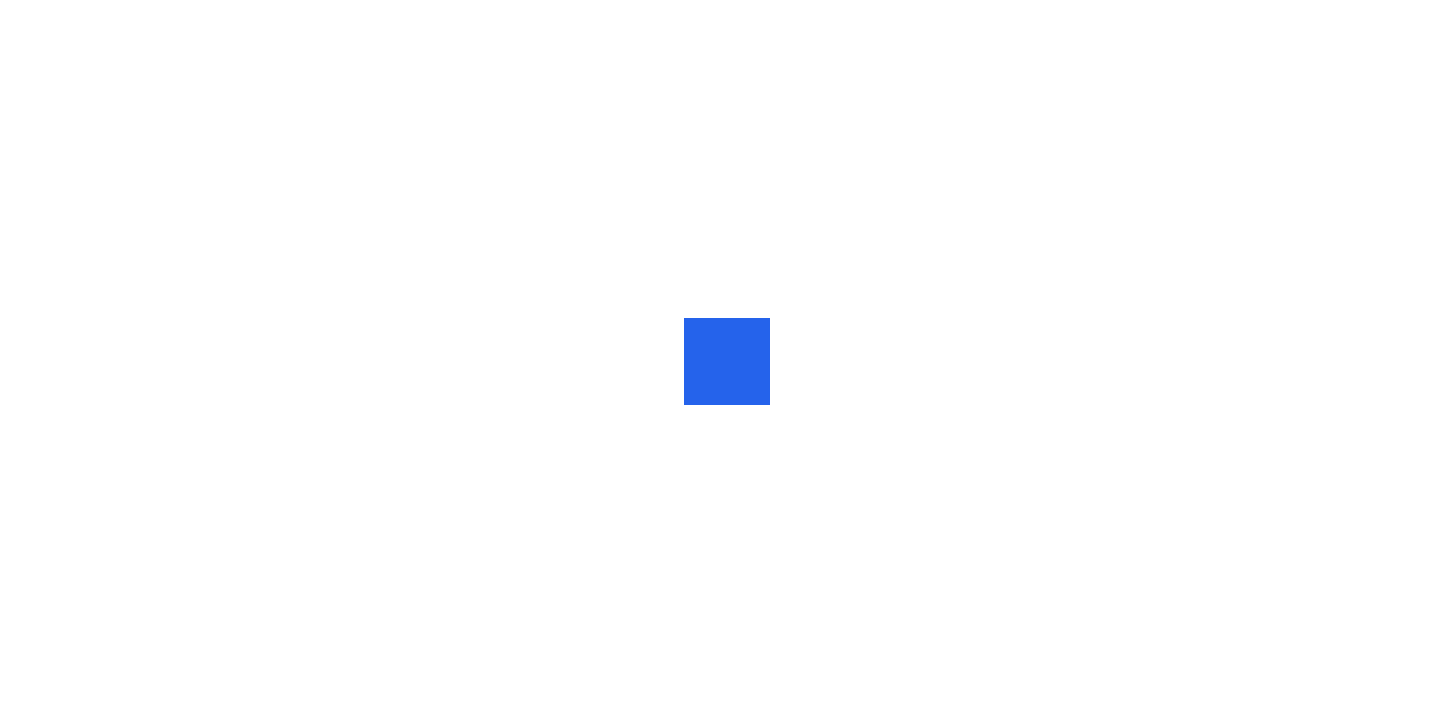 scroll, scrollTop: 0, scrollLeft: 0, axis: both 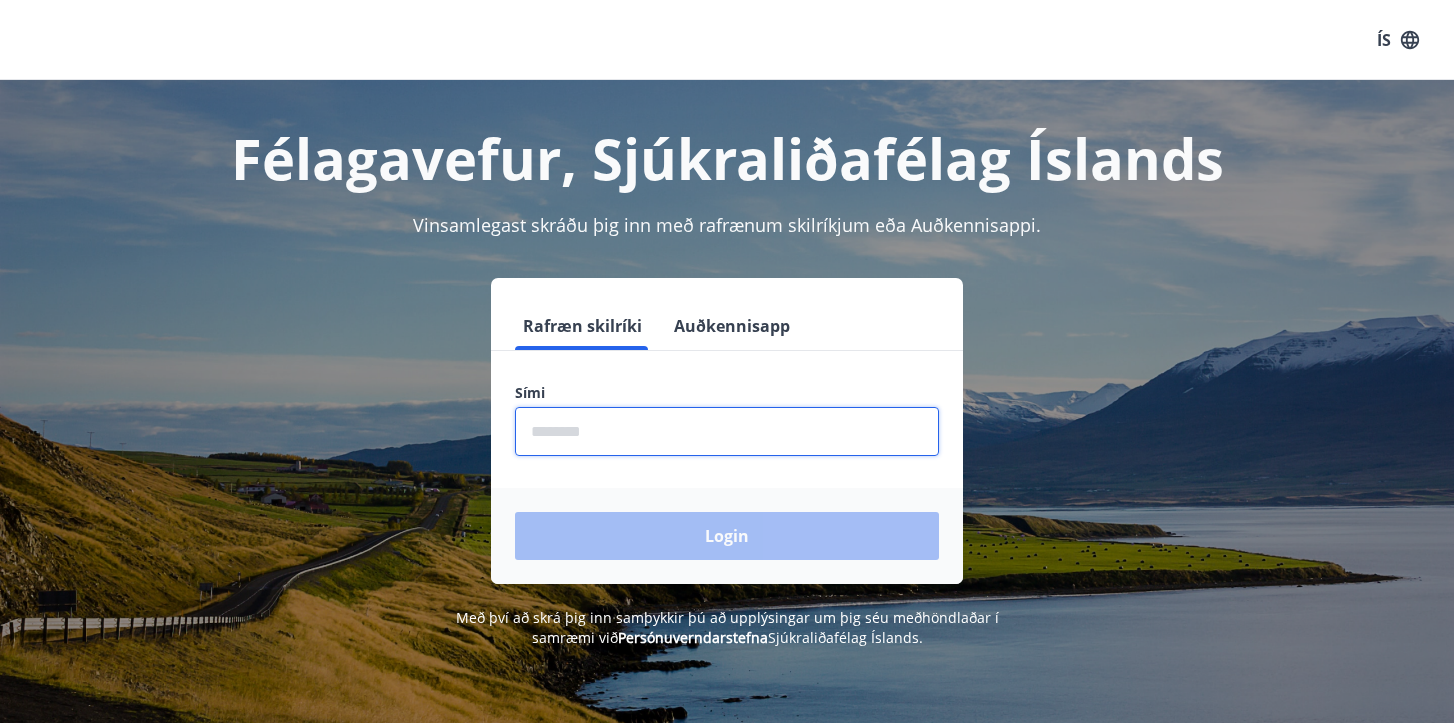 click at bounding box center (727, 431) 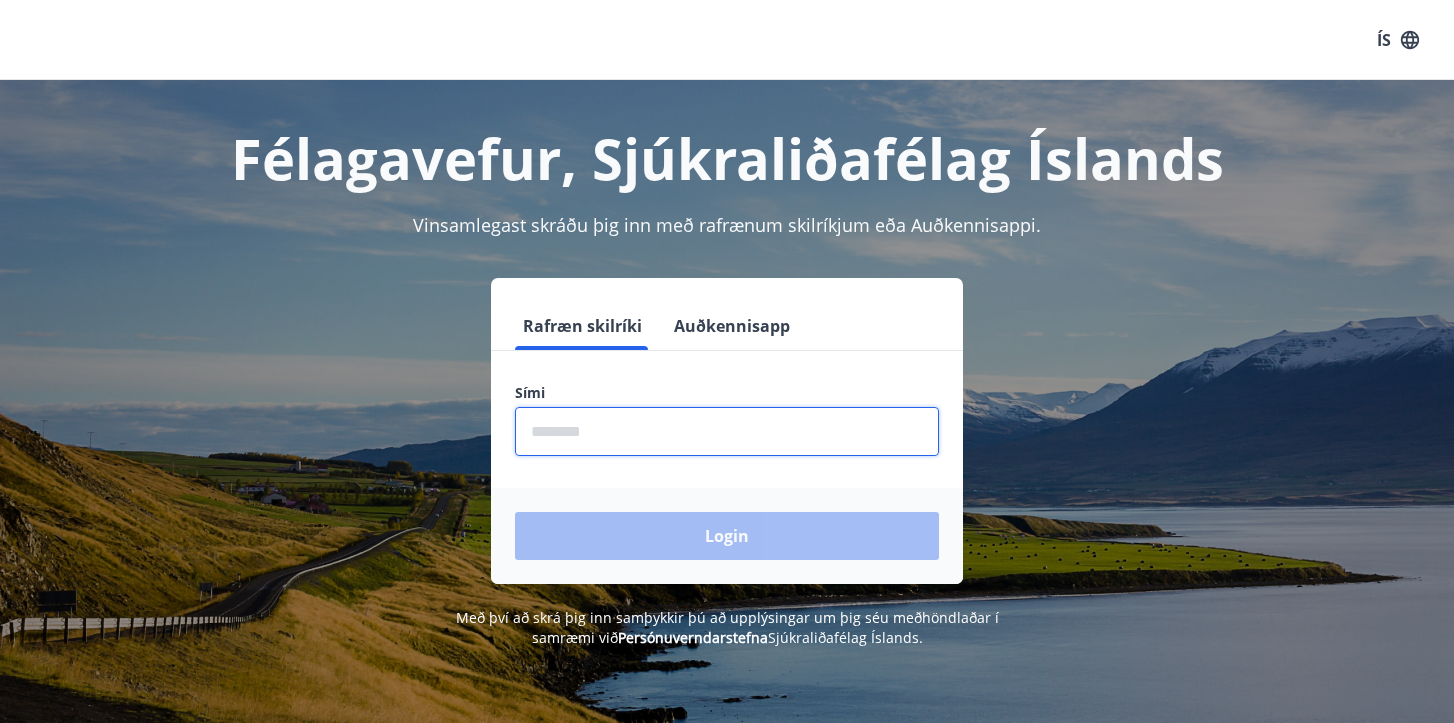 type on "********" 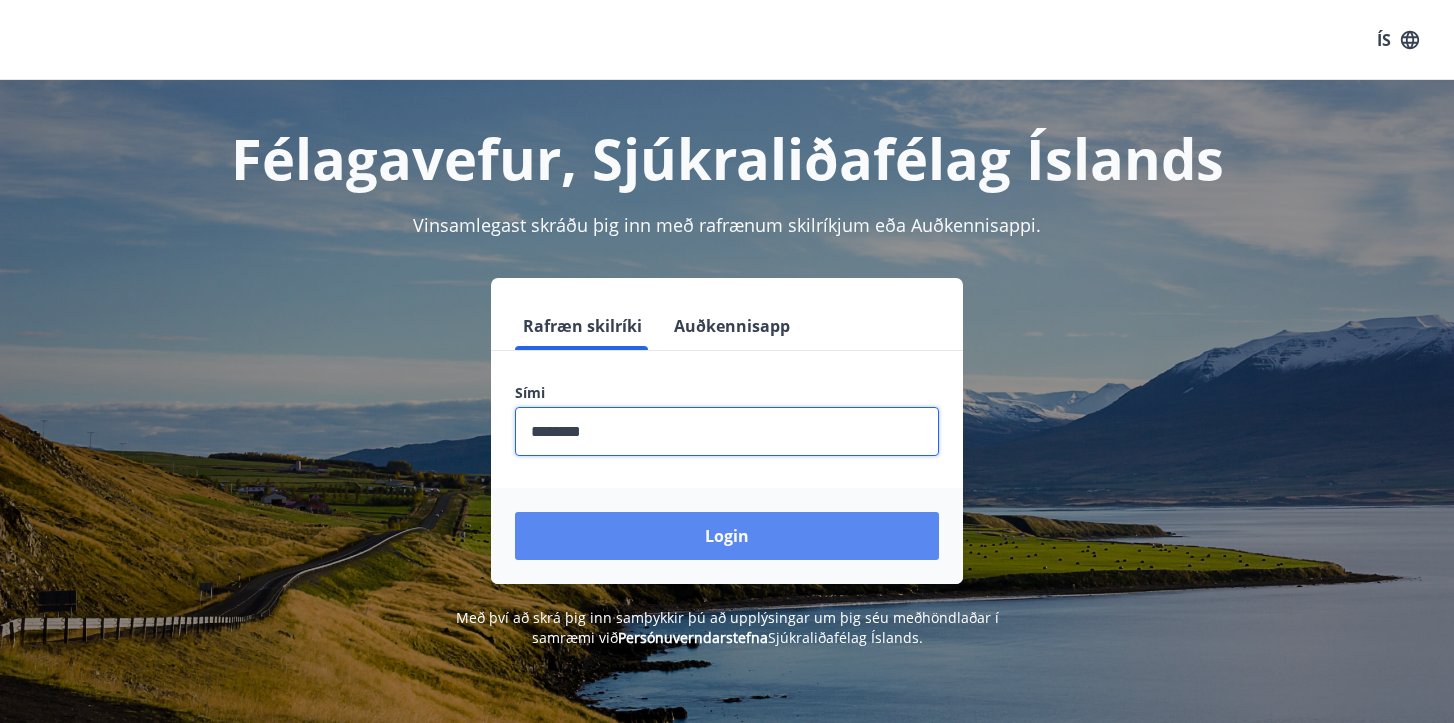 click on "Login" at bounding box center [727, 536] 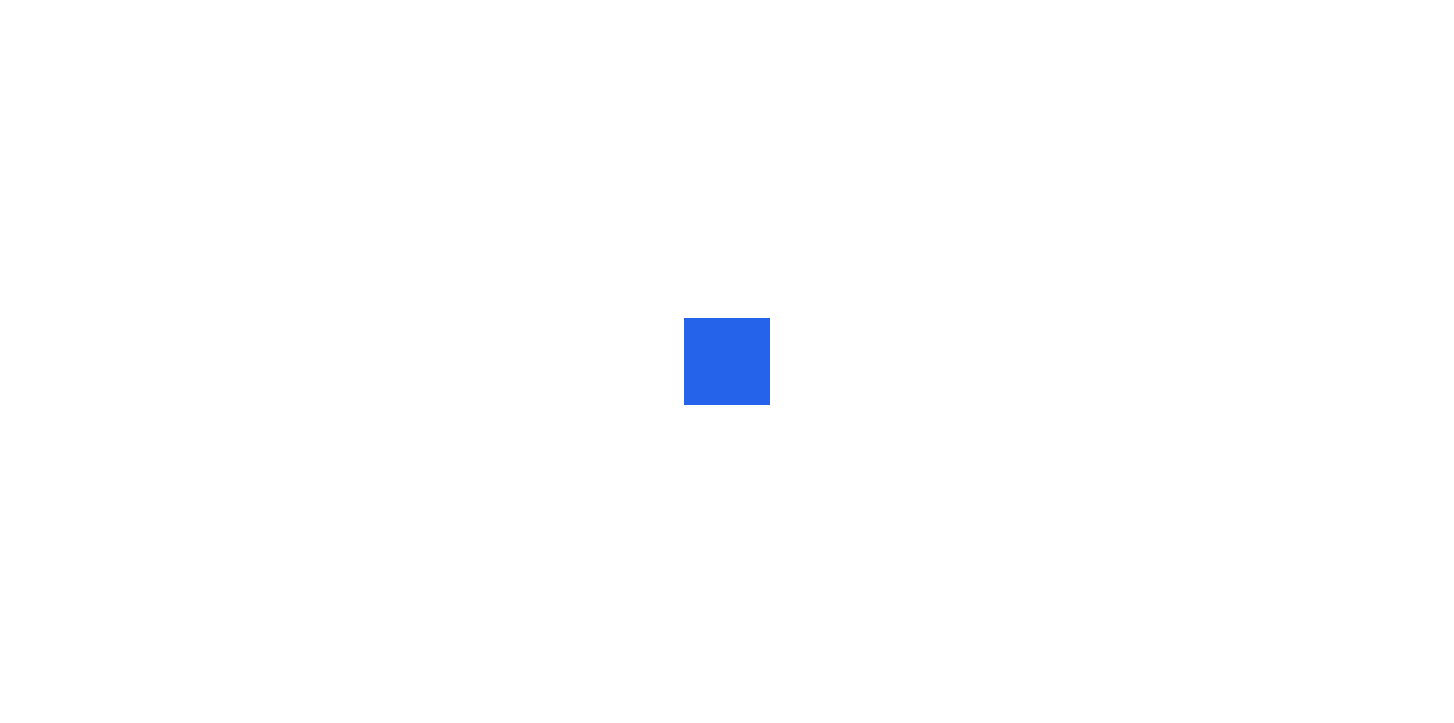 scroll, scrollTop: 0, scrollLeft: 0, axis: both 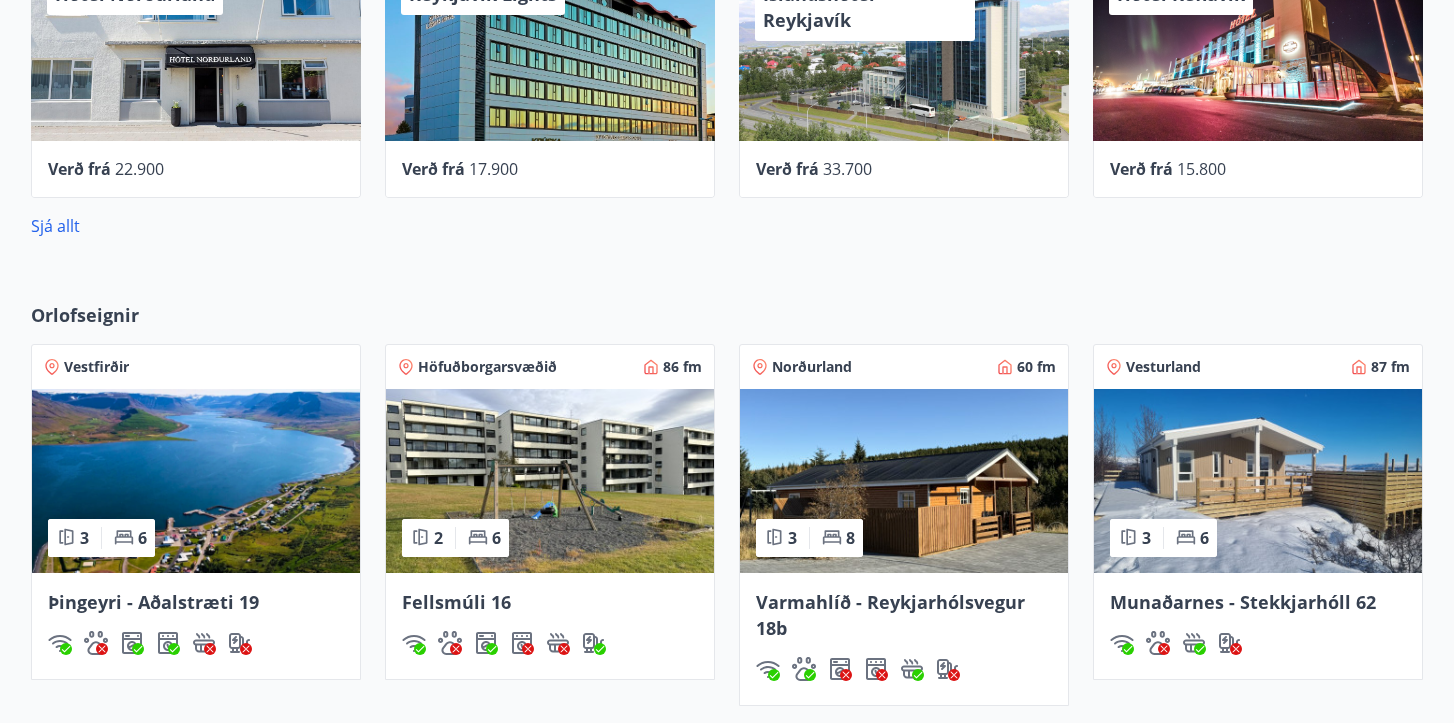 click at bounding box center (904, 481) 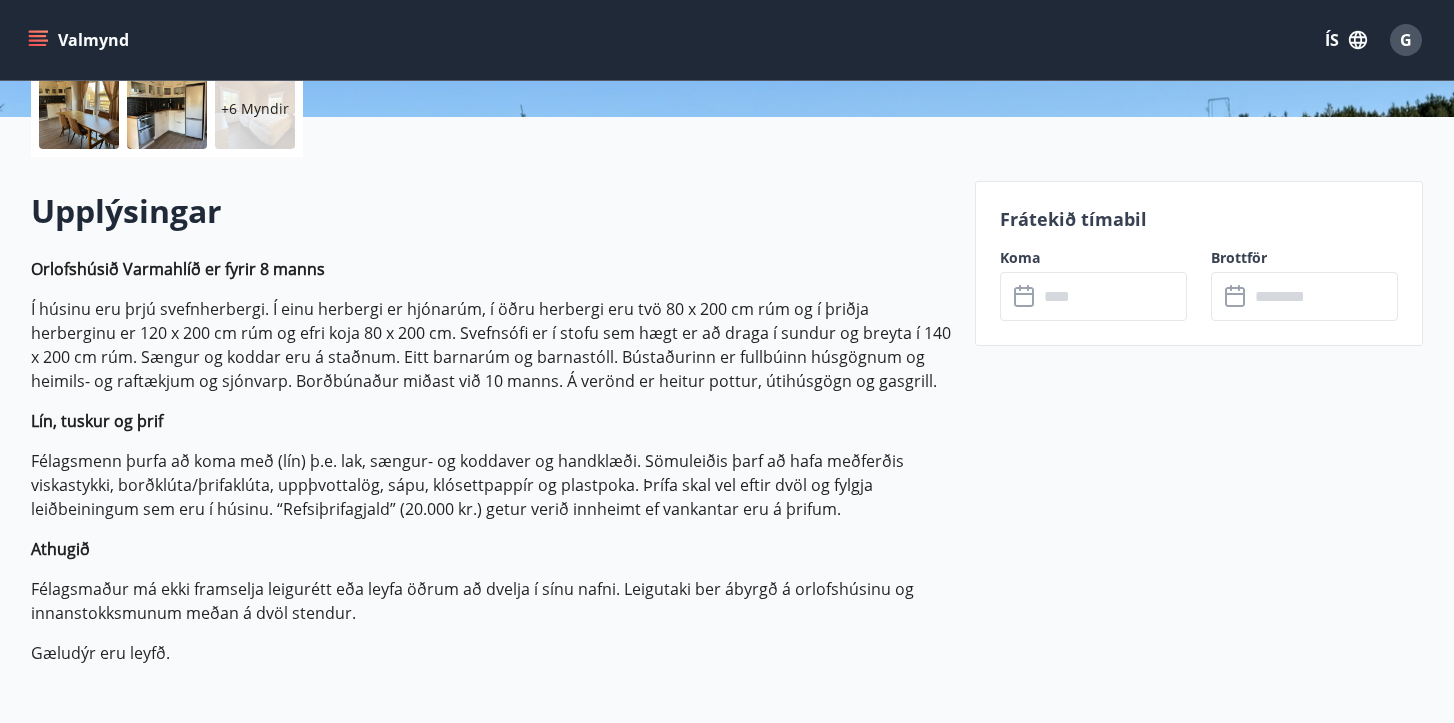 scroll, scrollTop: 1248, scrollLeft: 0, axis: vertical 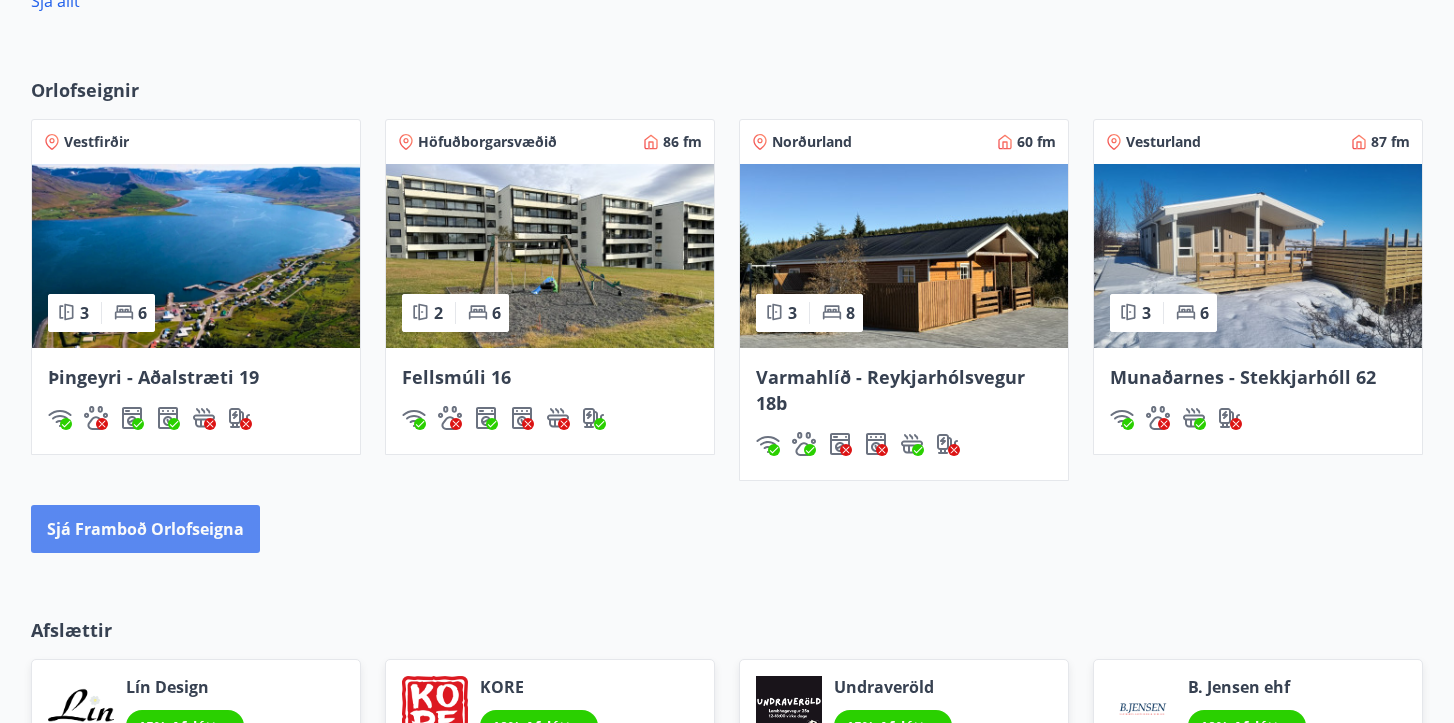 click on "Sjá framboð orlofseigna" at bounding box center [145, 529] 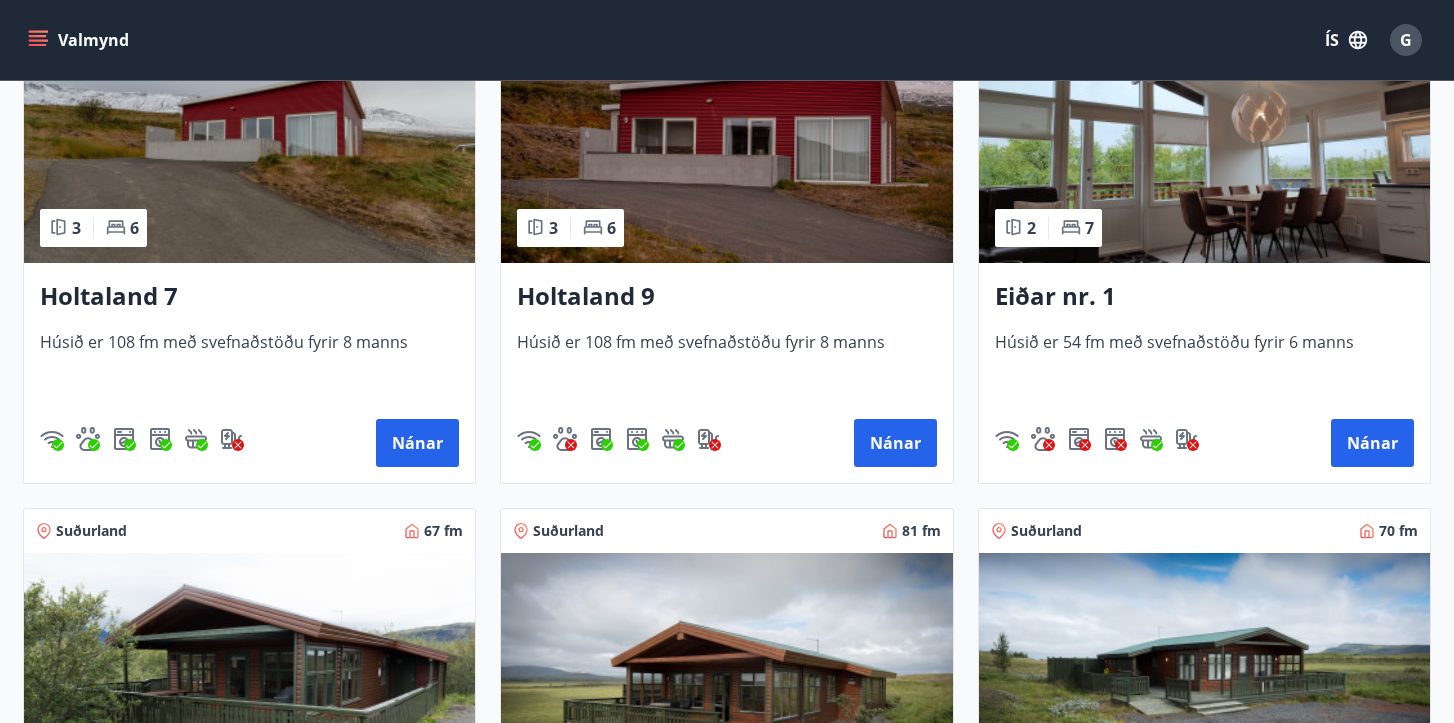 scroll, scrollTop: 2657, scrollLeft: 0, axis: vertical 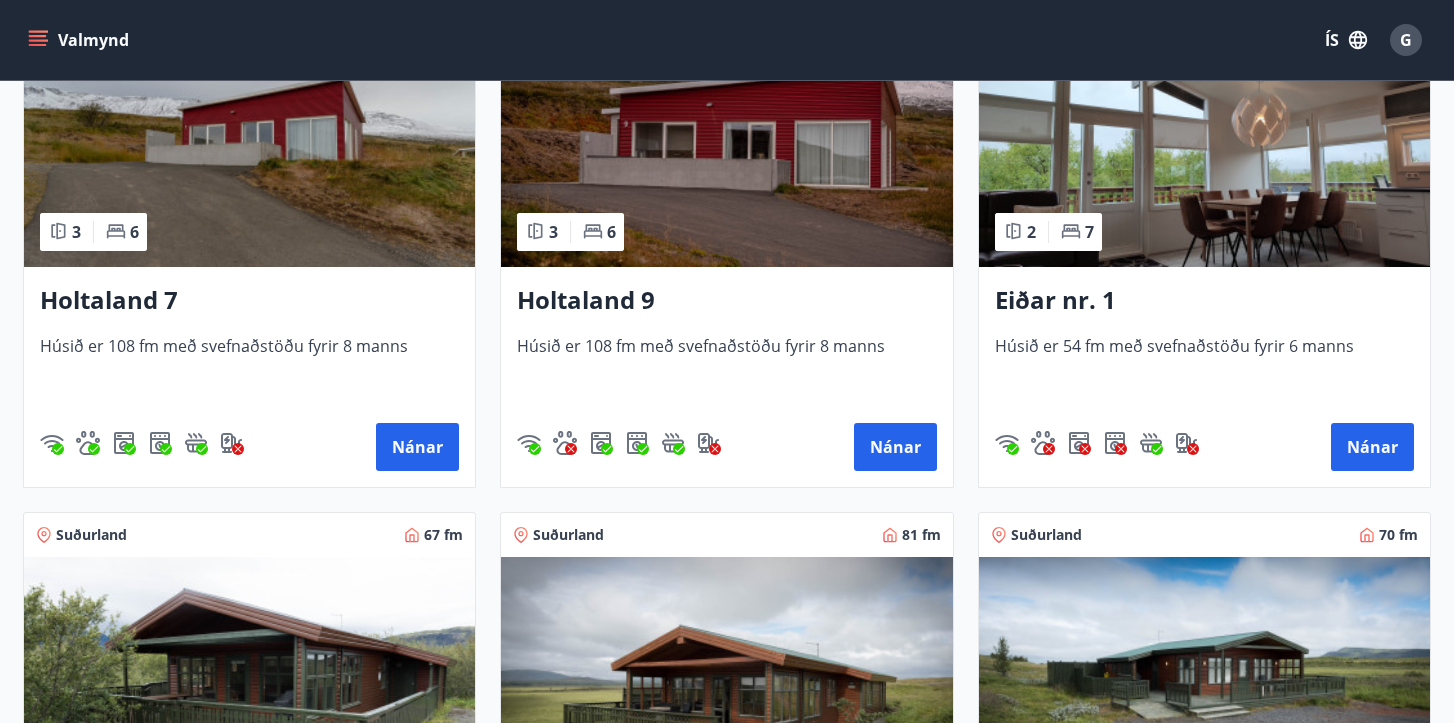 click at bounding box center (726, 141) 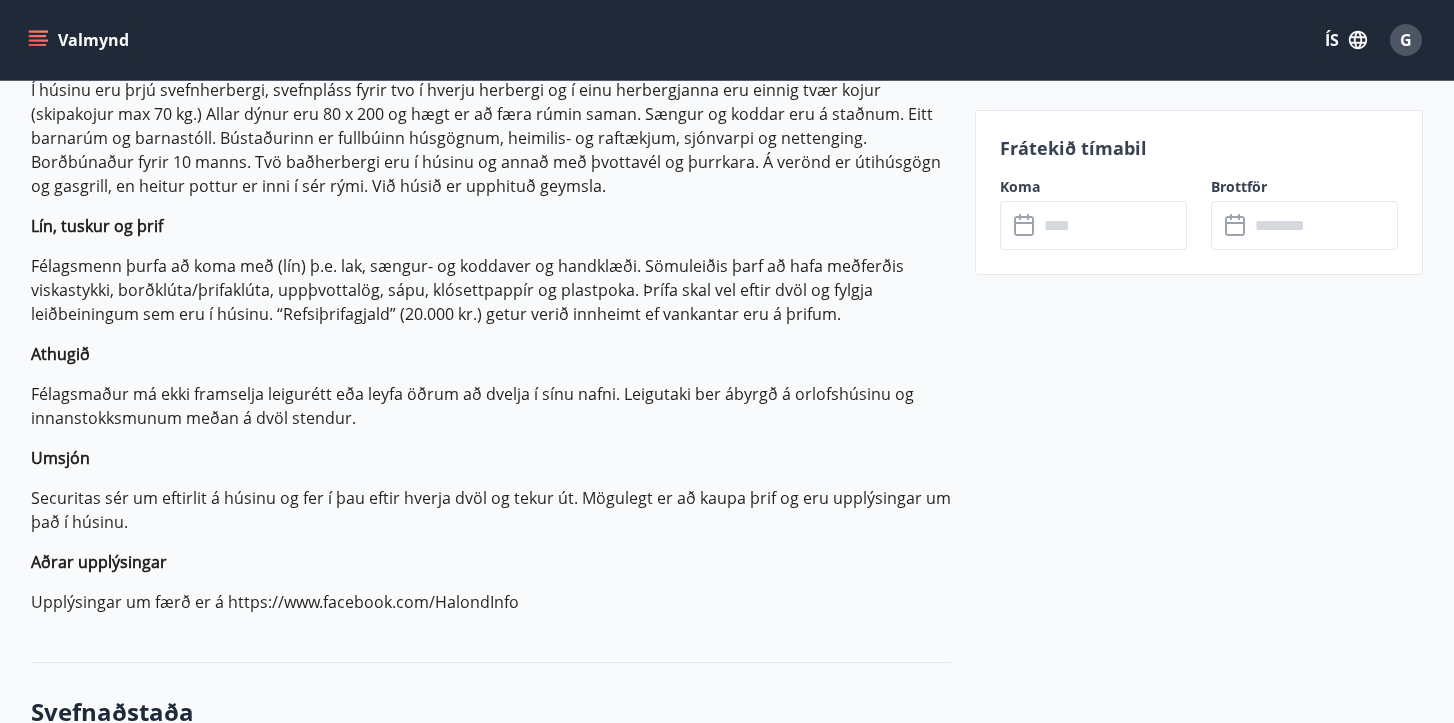 scroll, scrollTop: 0, scrollLeft: 0, axis: both 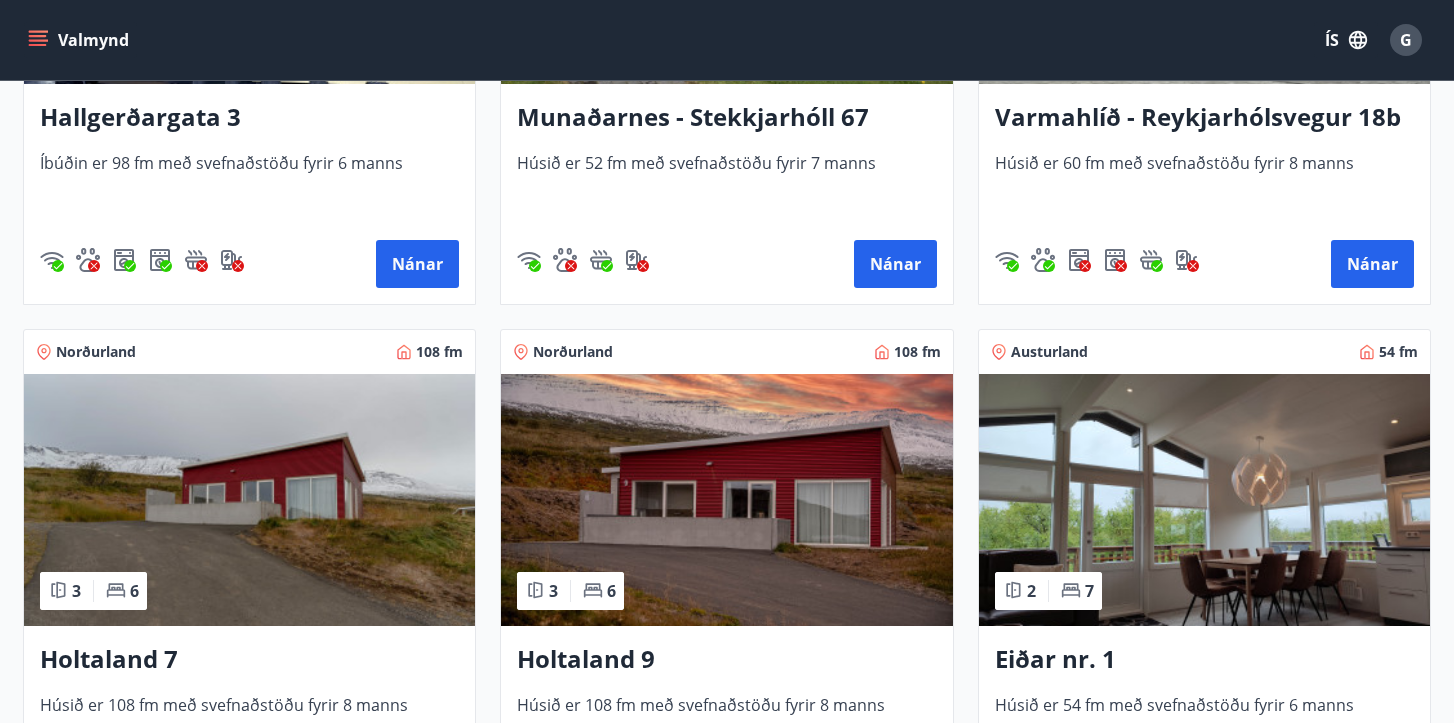 click at bounding box center (249, 500) 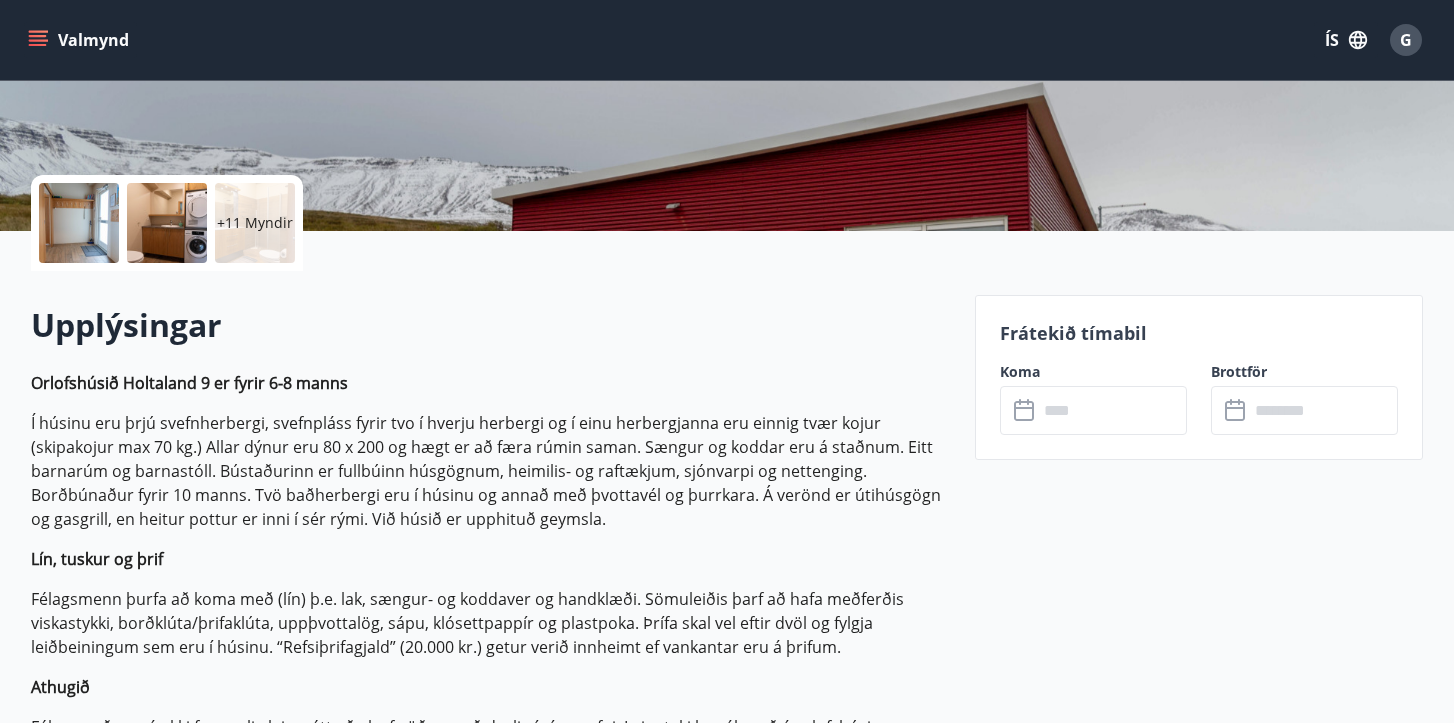 scroll, scrollTop: 363, scrollLeft: 0, axis: vertical 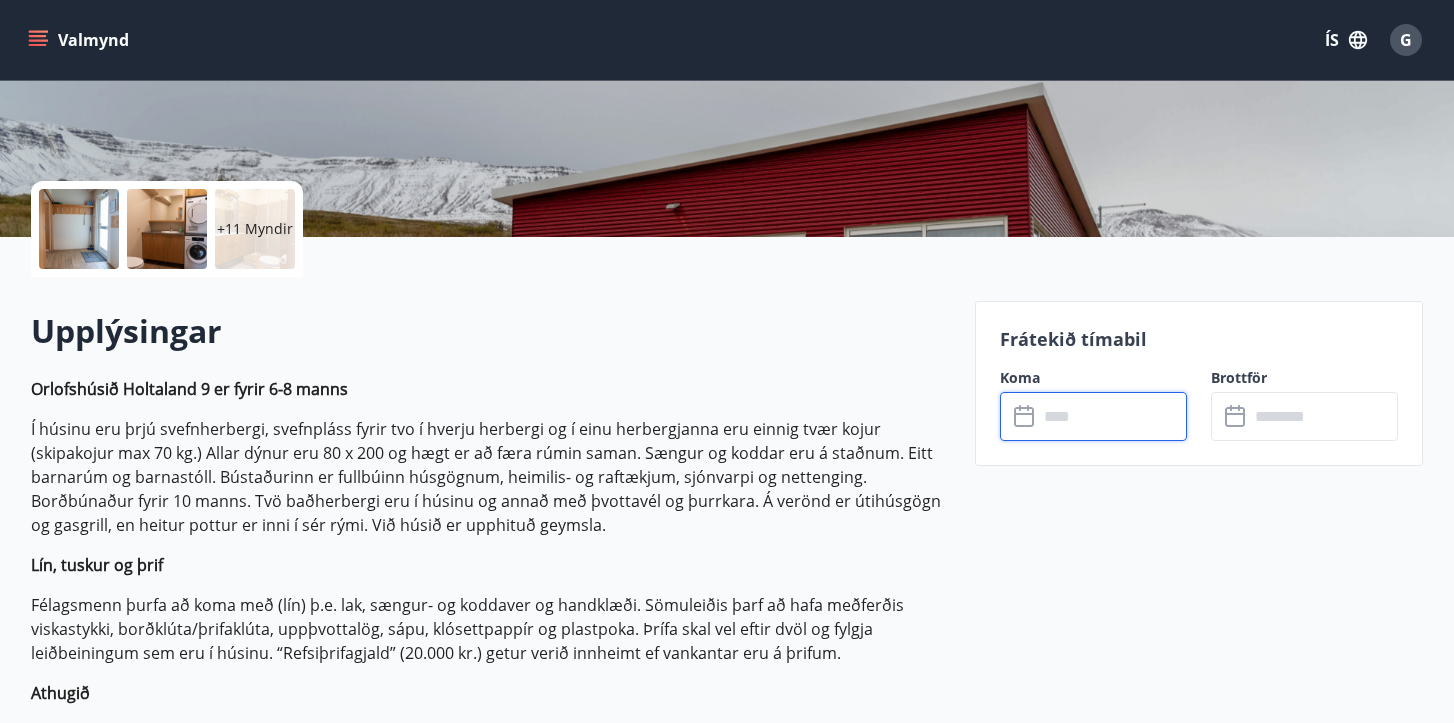 click at bounding box center [1112, 416] 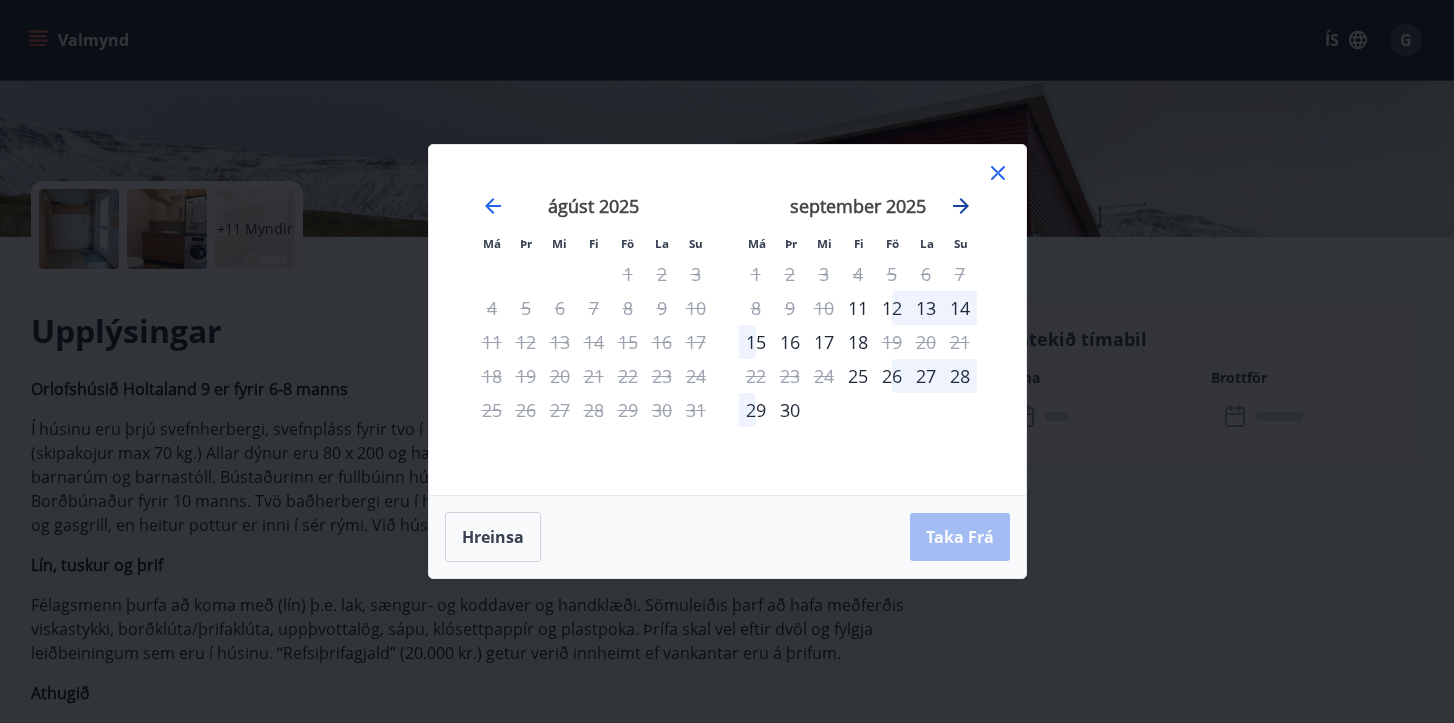 click 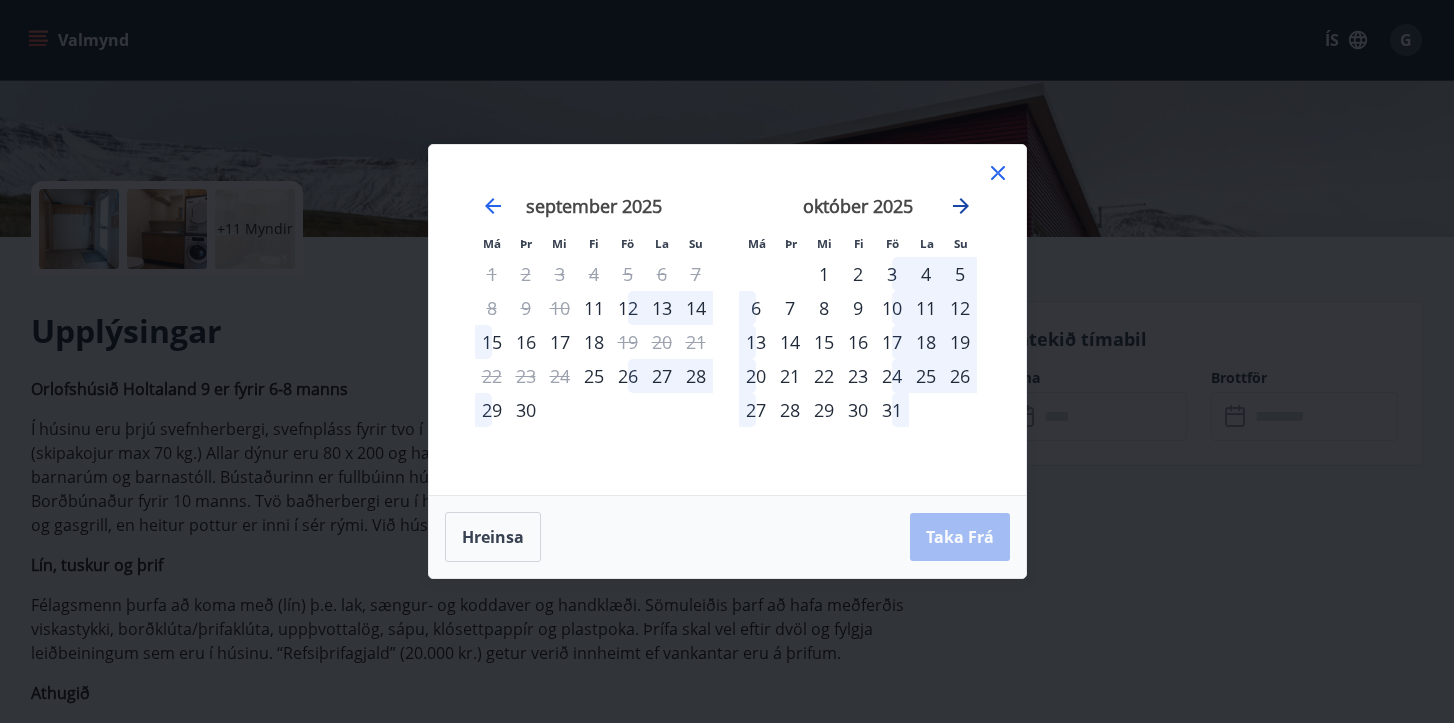 click 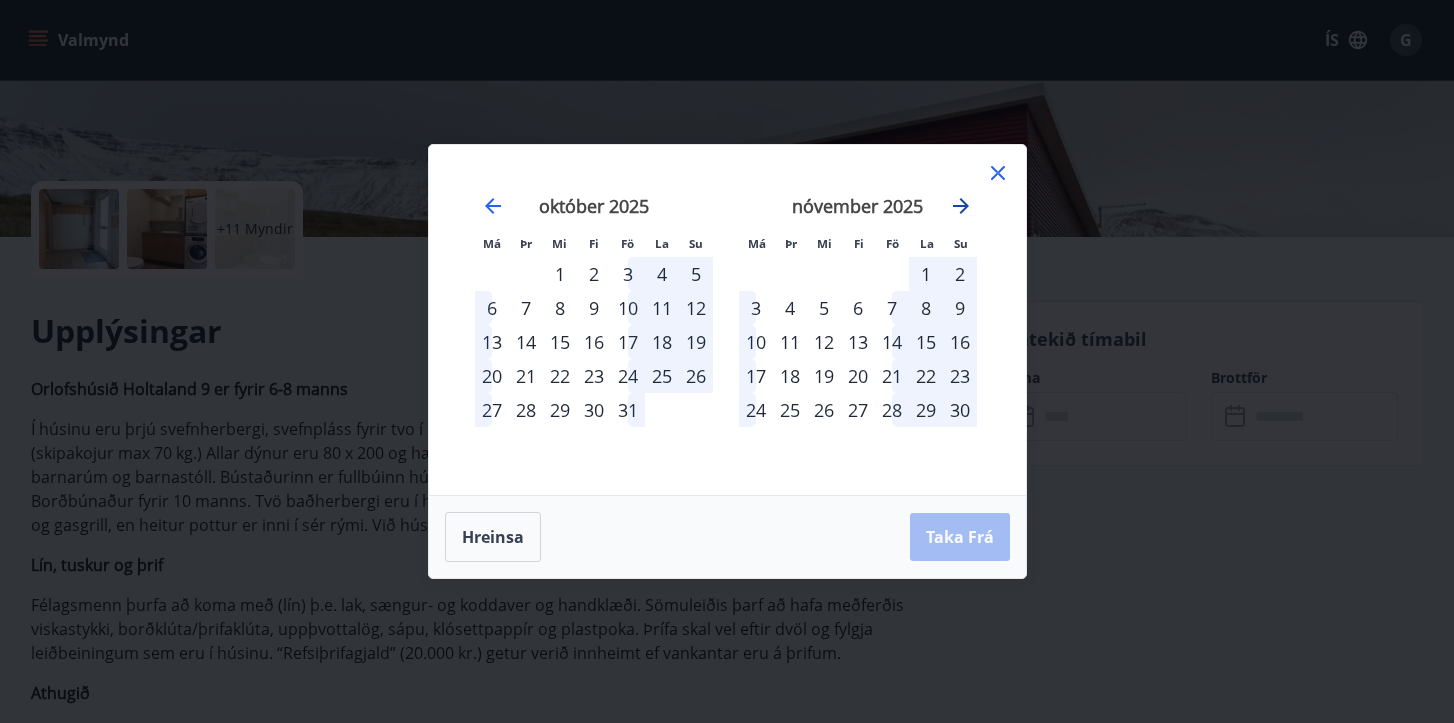 click 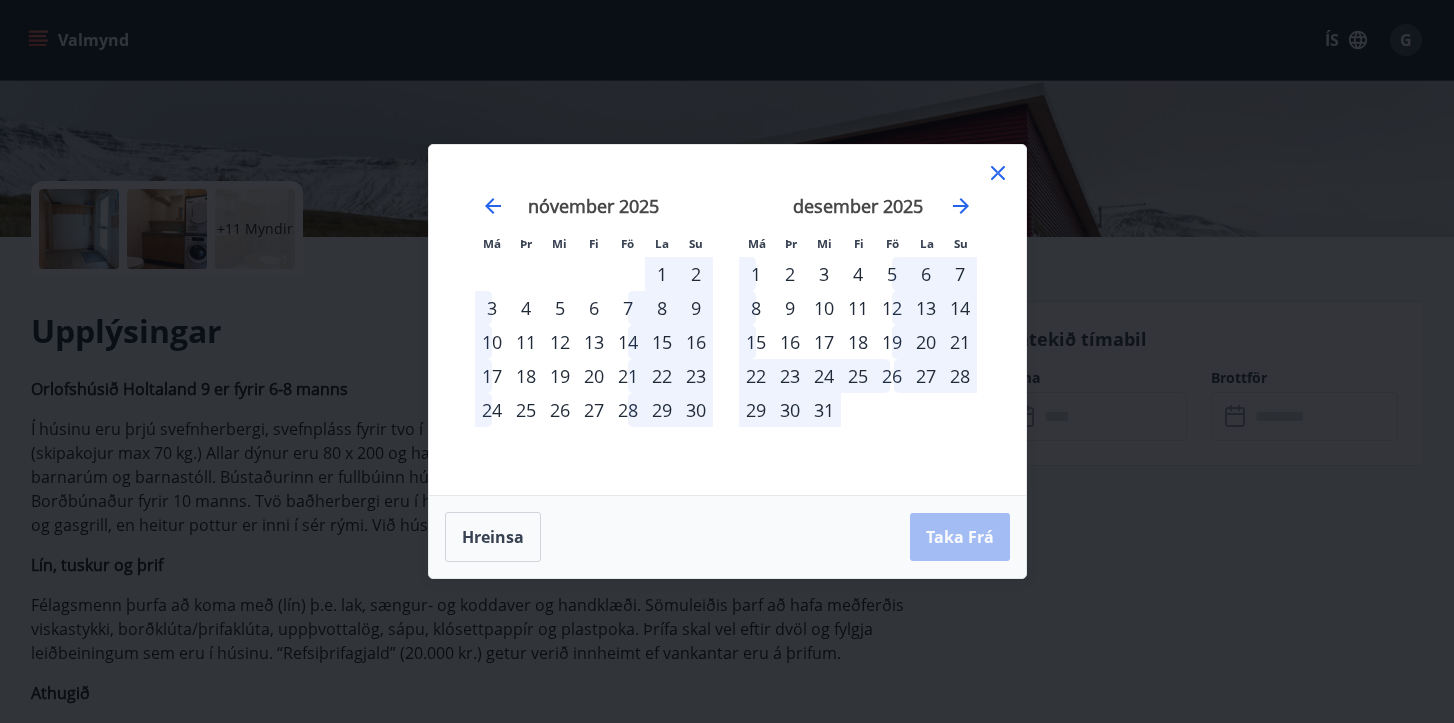 click on "26" at bounding box center (892, 376) 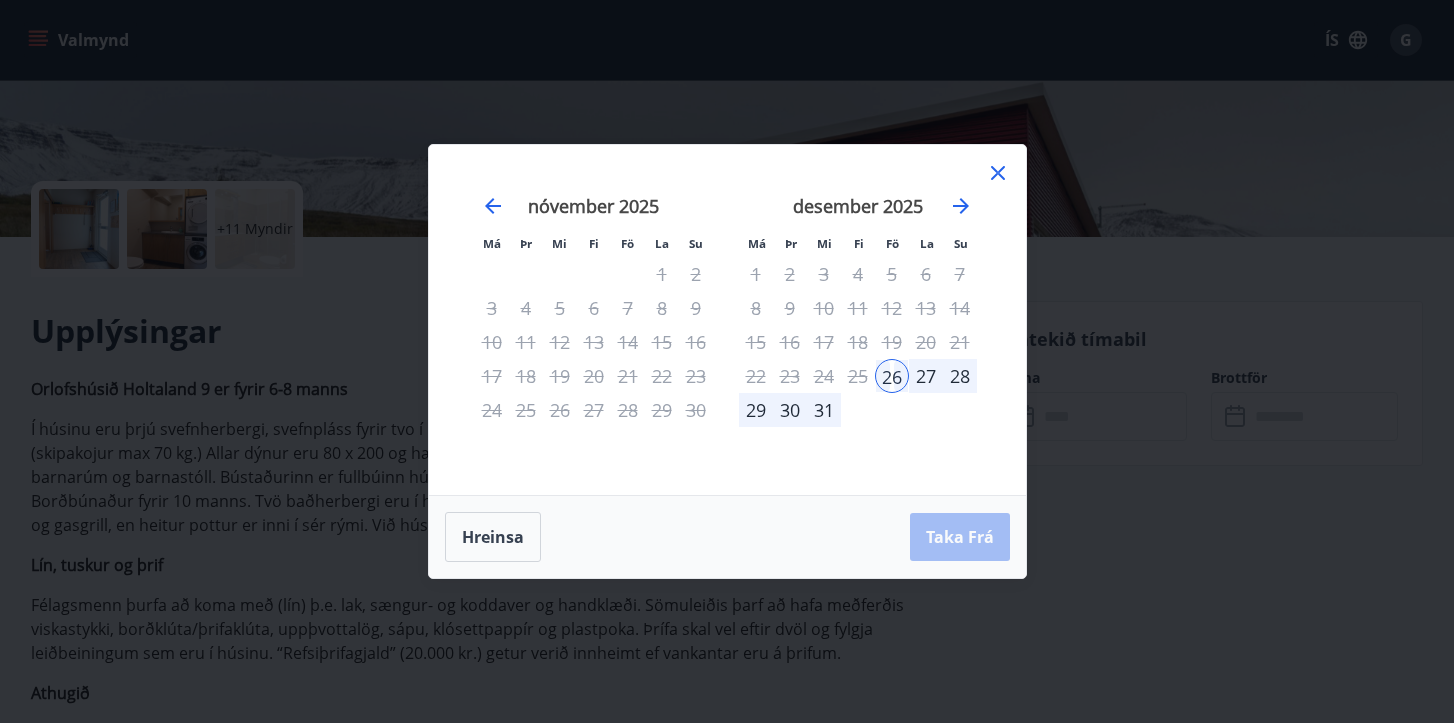 click on "31" at bounding box center [824, 410] 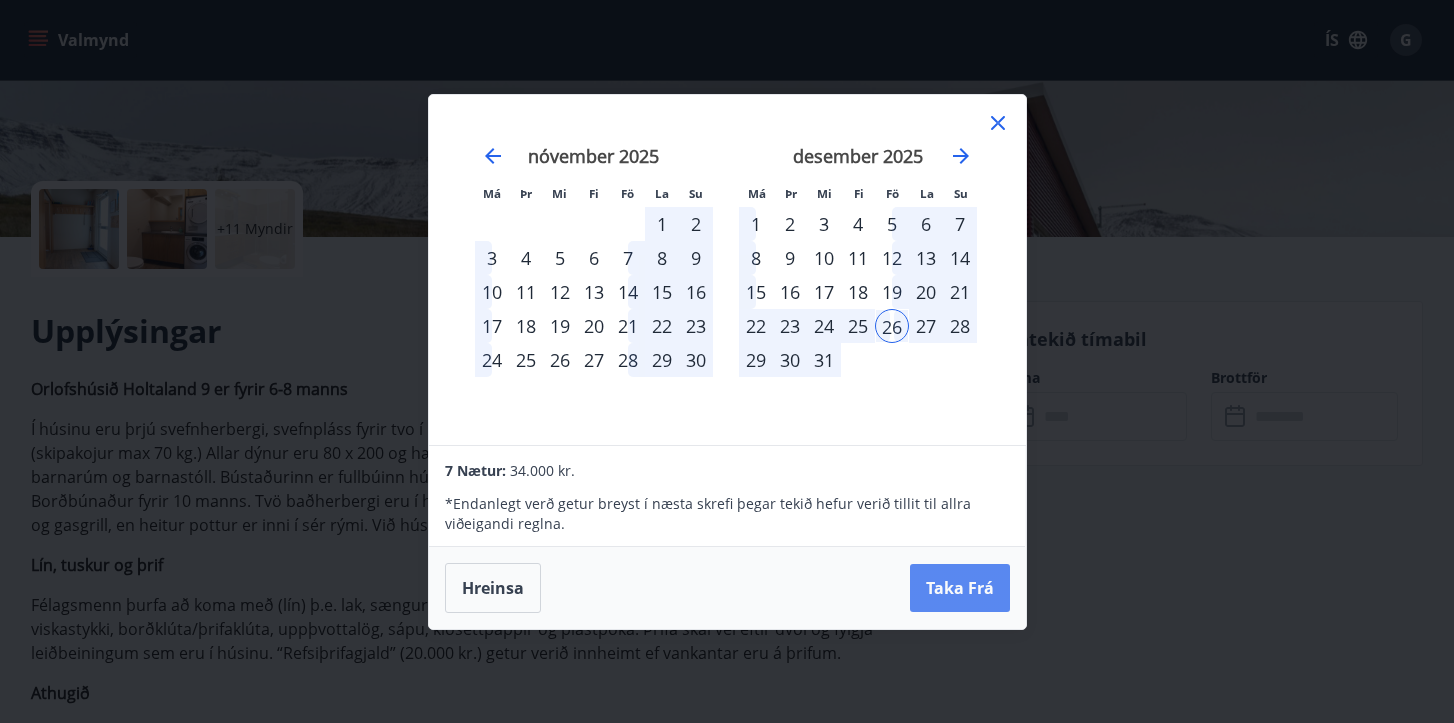 click on "Taka Frá" at bounding box center (960, 588) 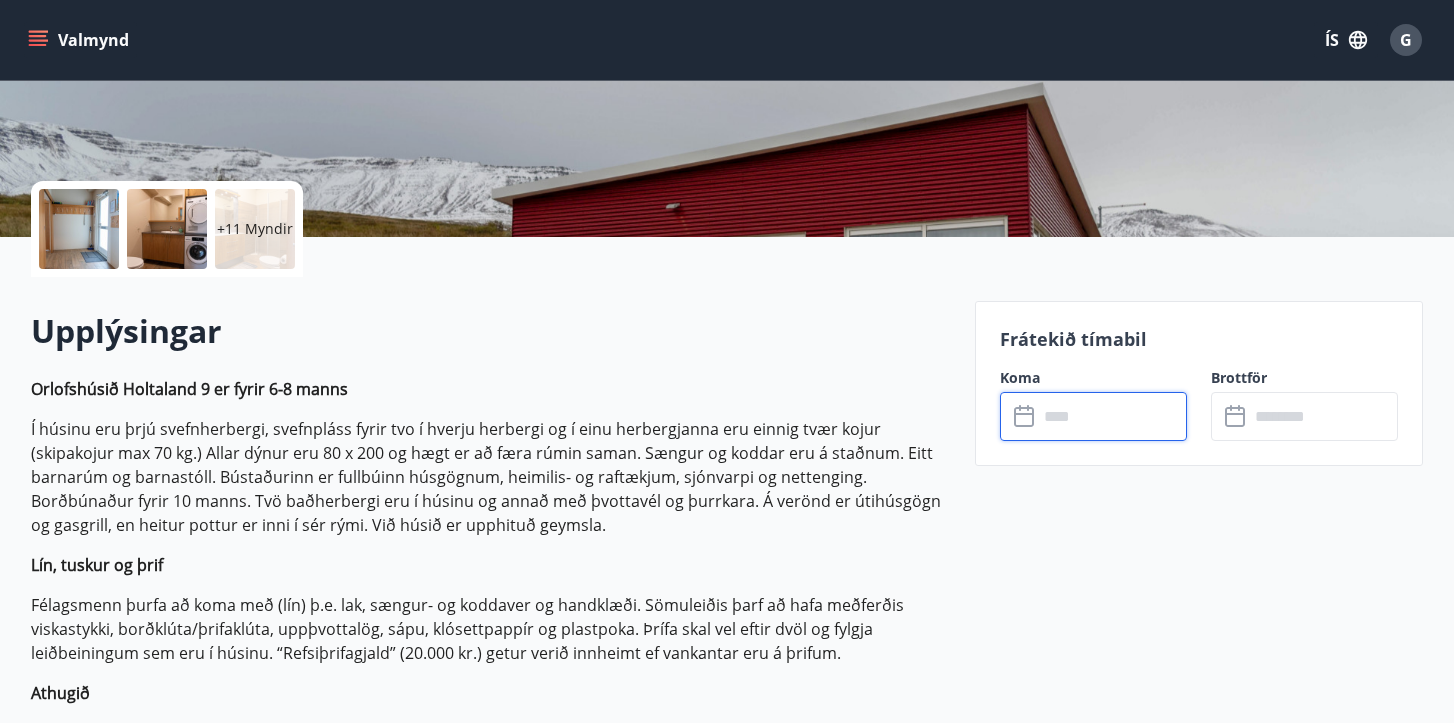 type on "******" 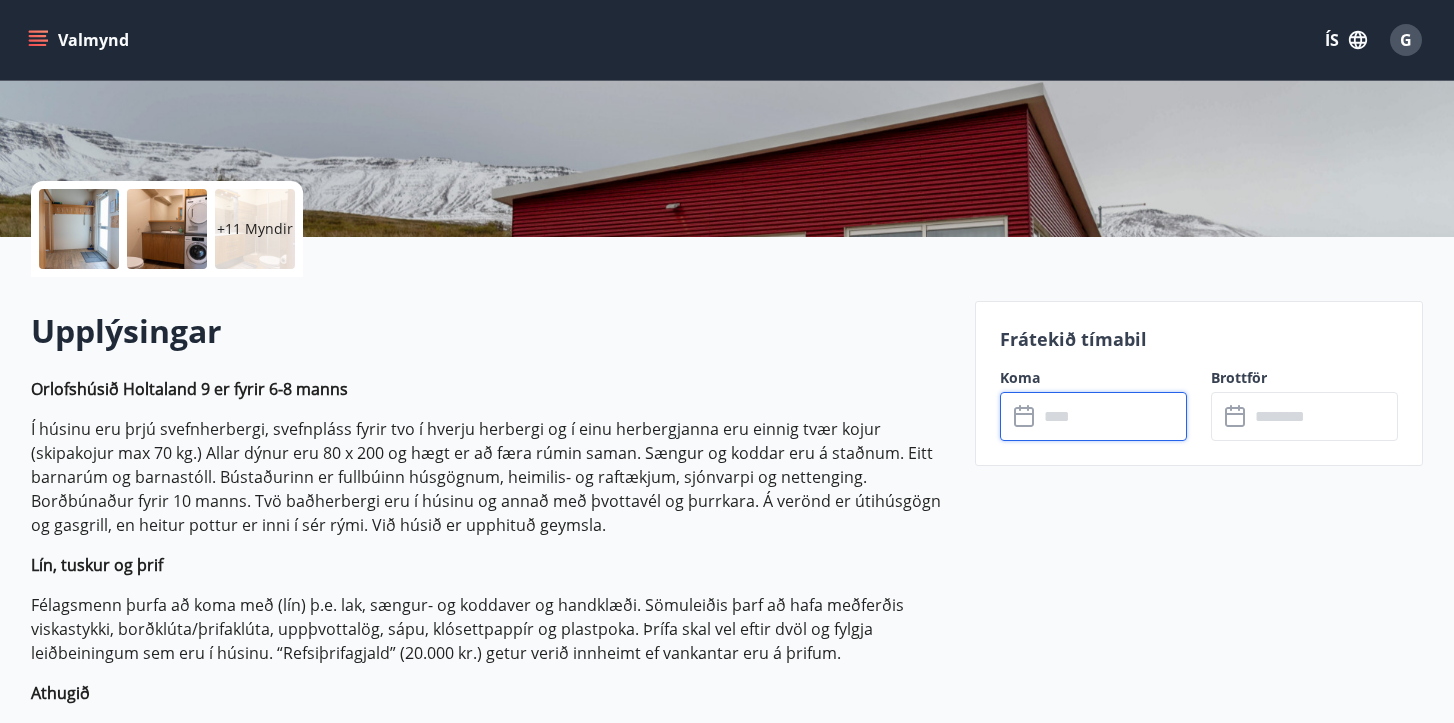 type on "******" 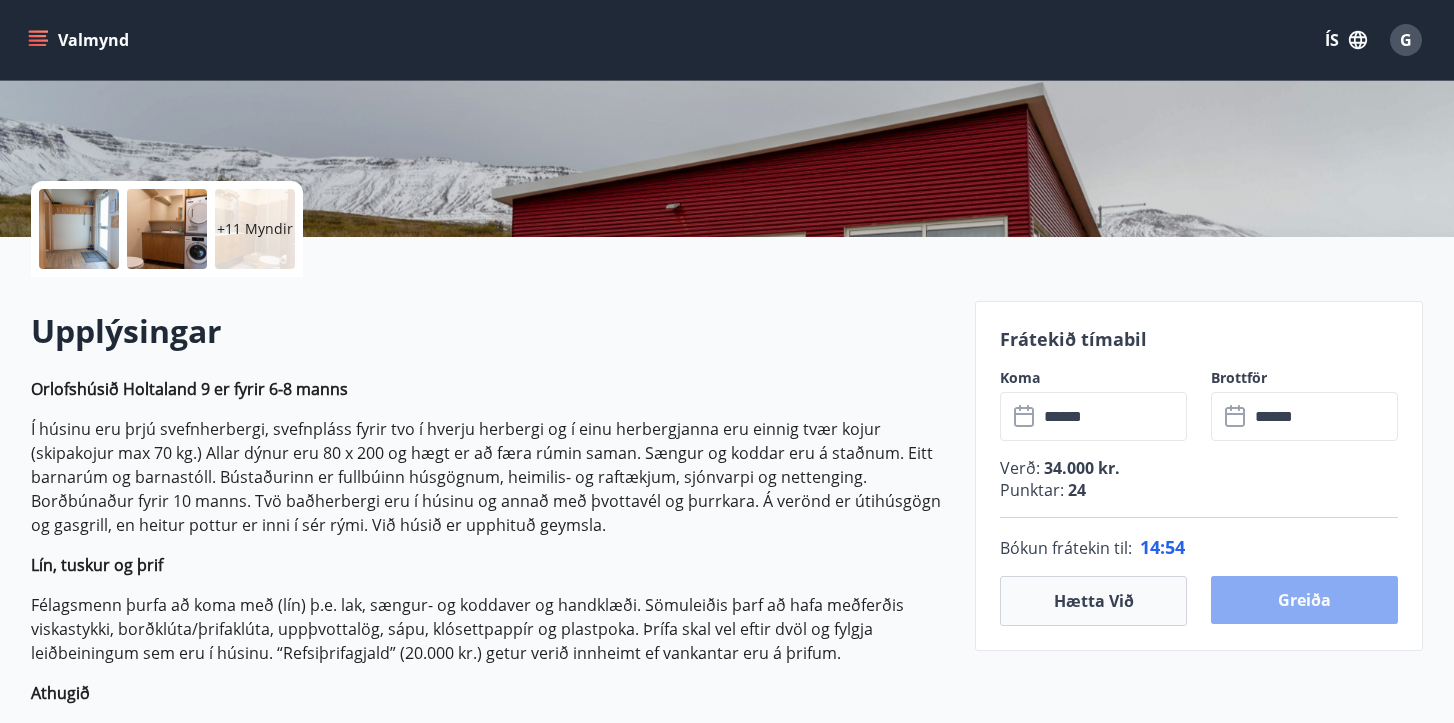 click on "Greiða" at bounding box center (1304, 600) 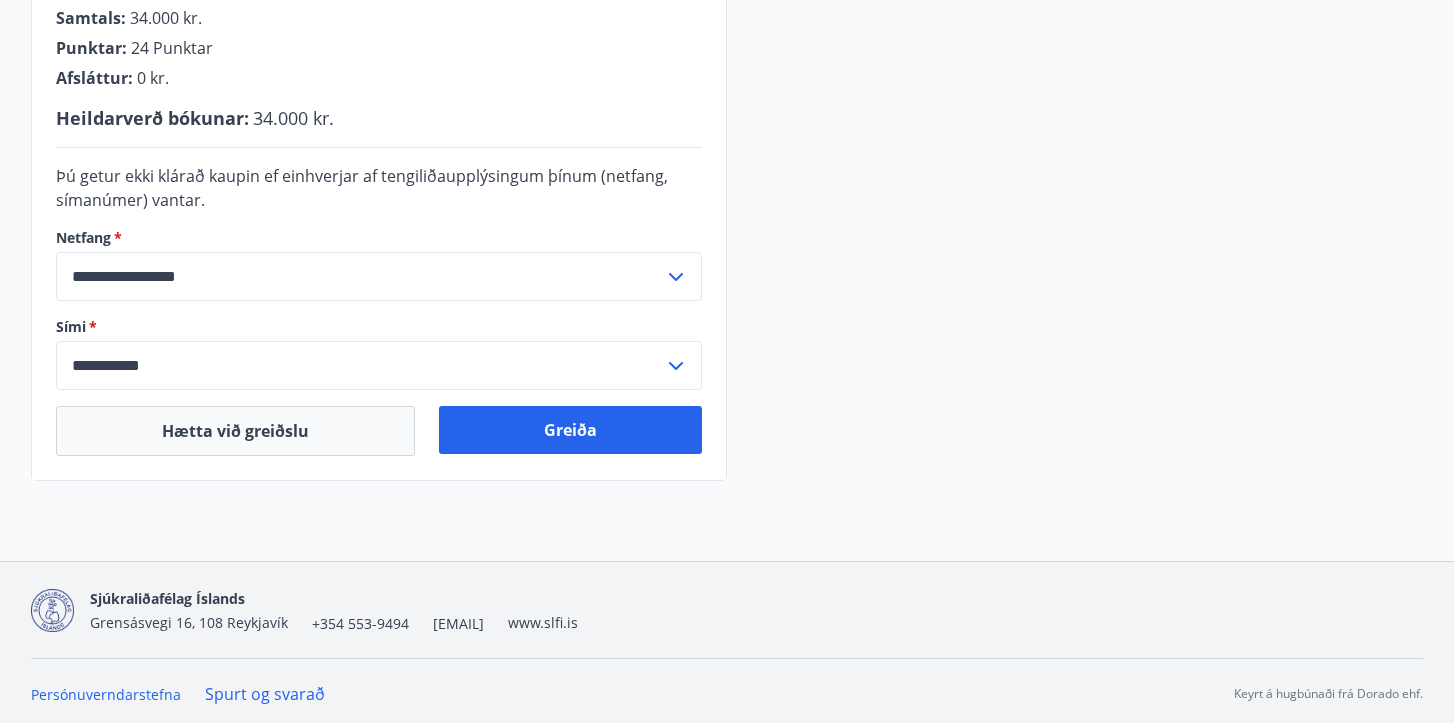 scroll, scrollTop: 627, scrollLeft: 0, axis: vertical 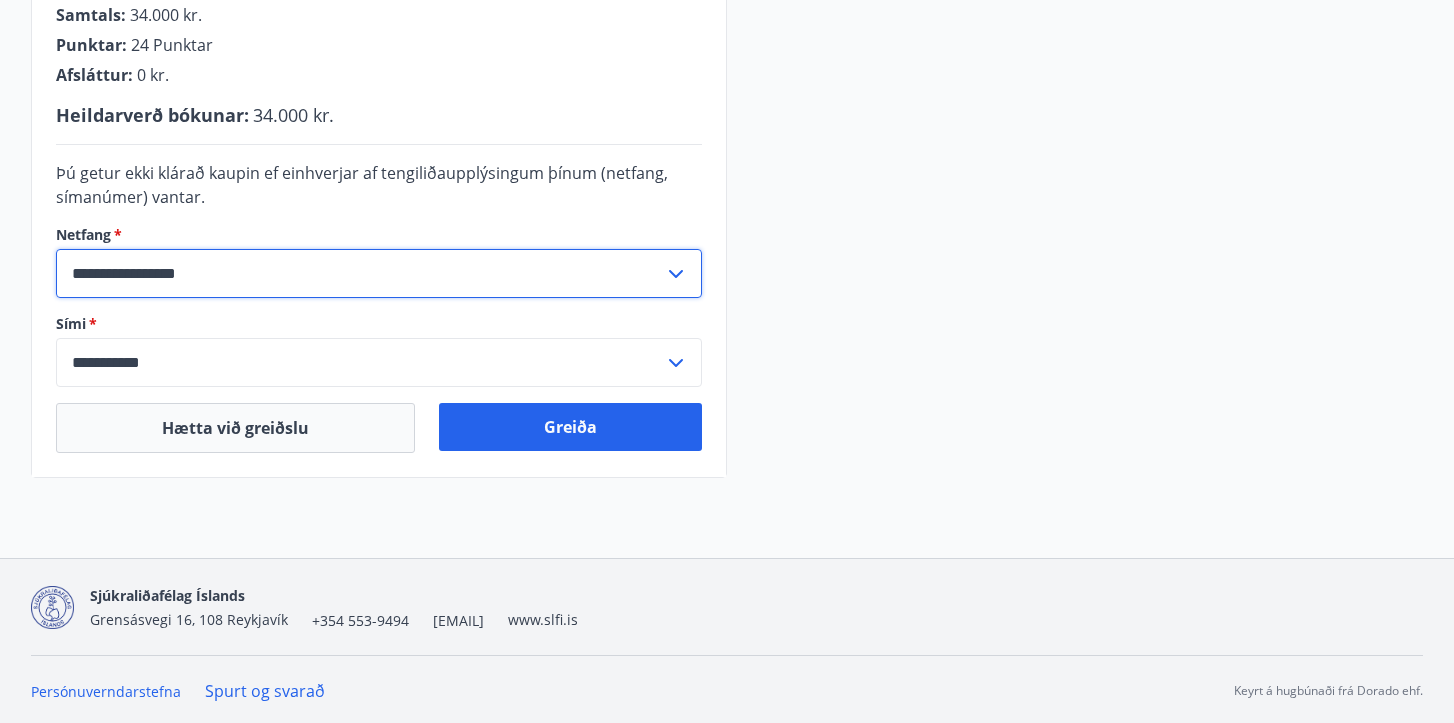 click on "**********" at bounding box center [360, 273] 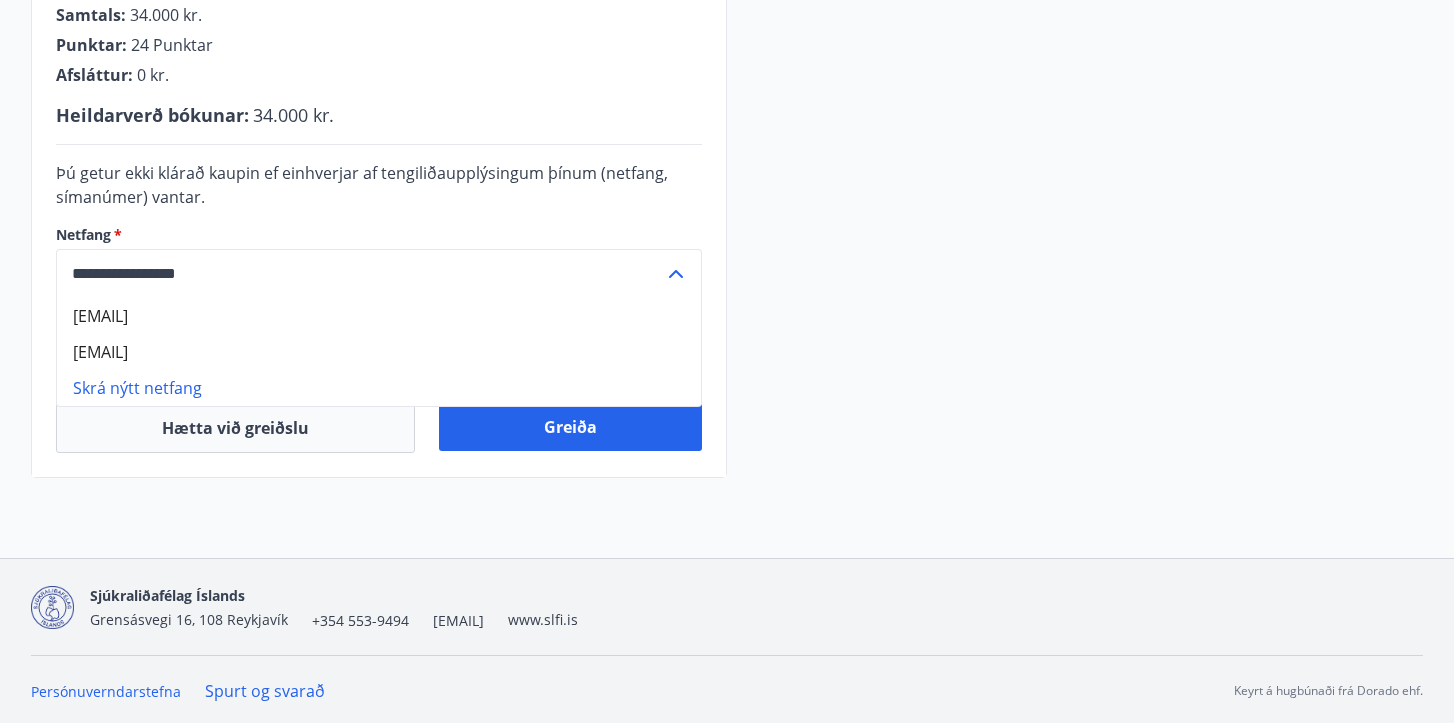 click on "**********" at bounding box center (360, 273) 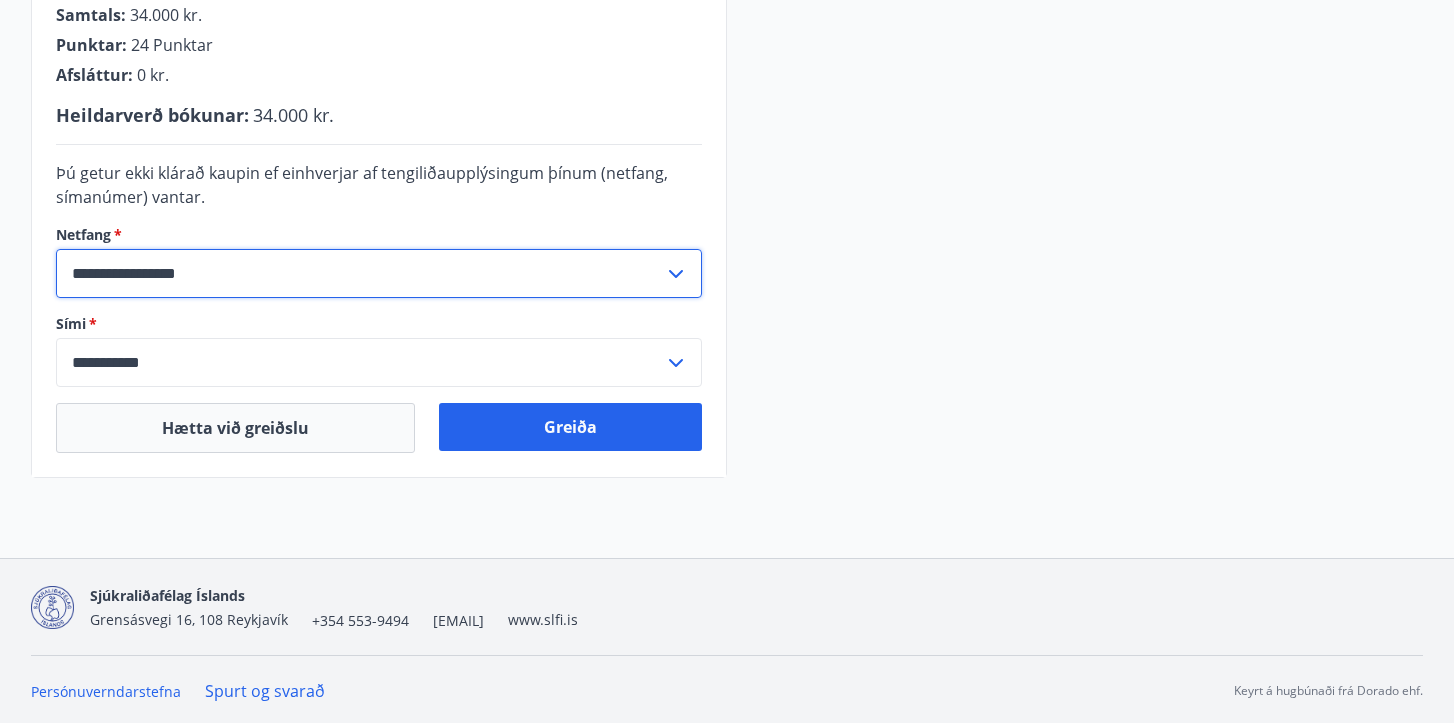click on "**********" at bounding box center [360, 273] 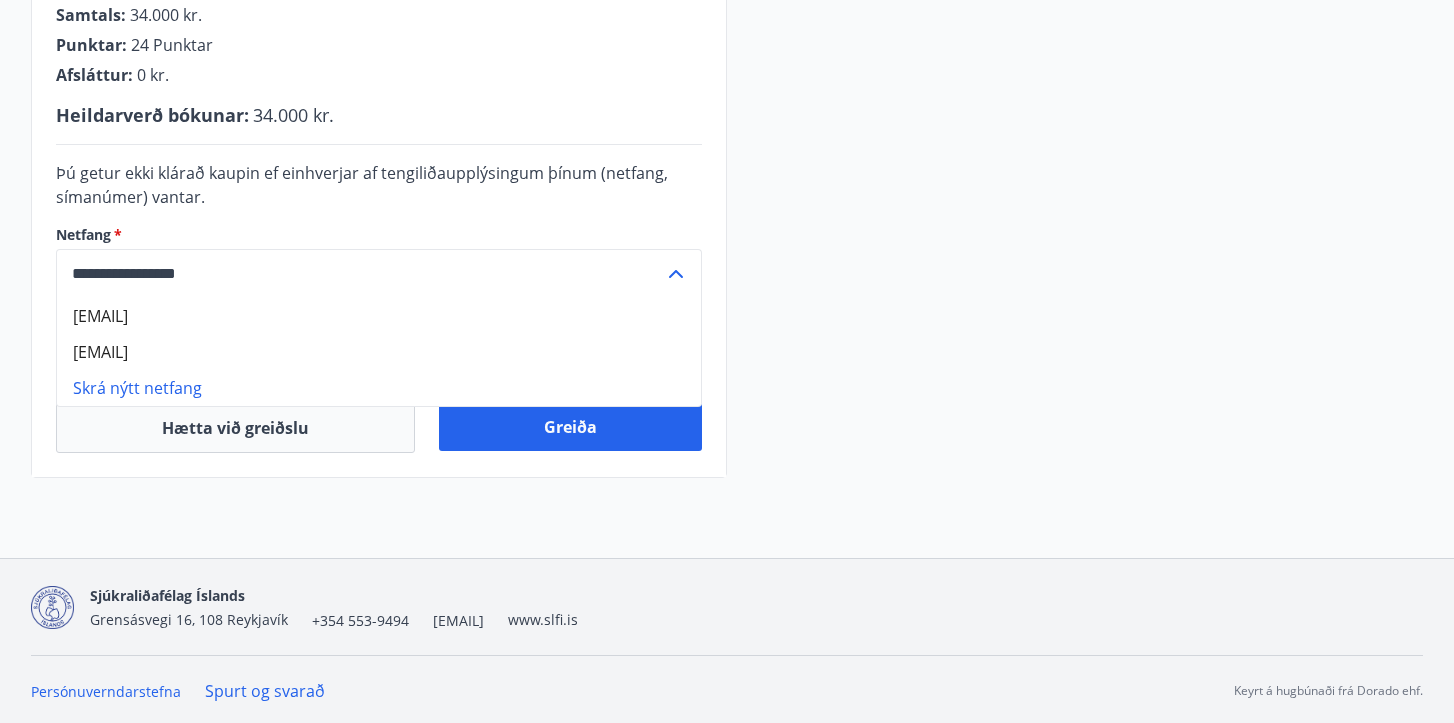 click on "**********" at bounding box center [360, 273] 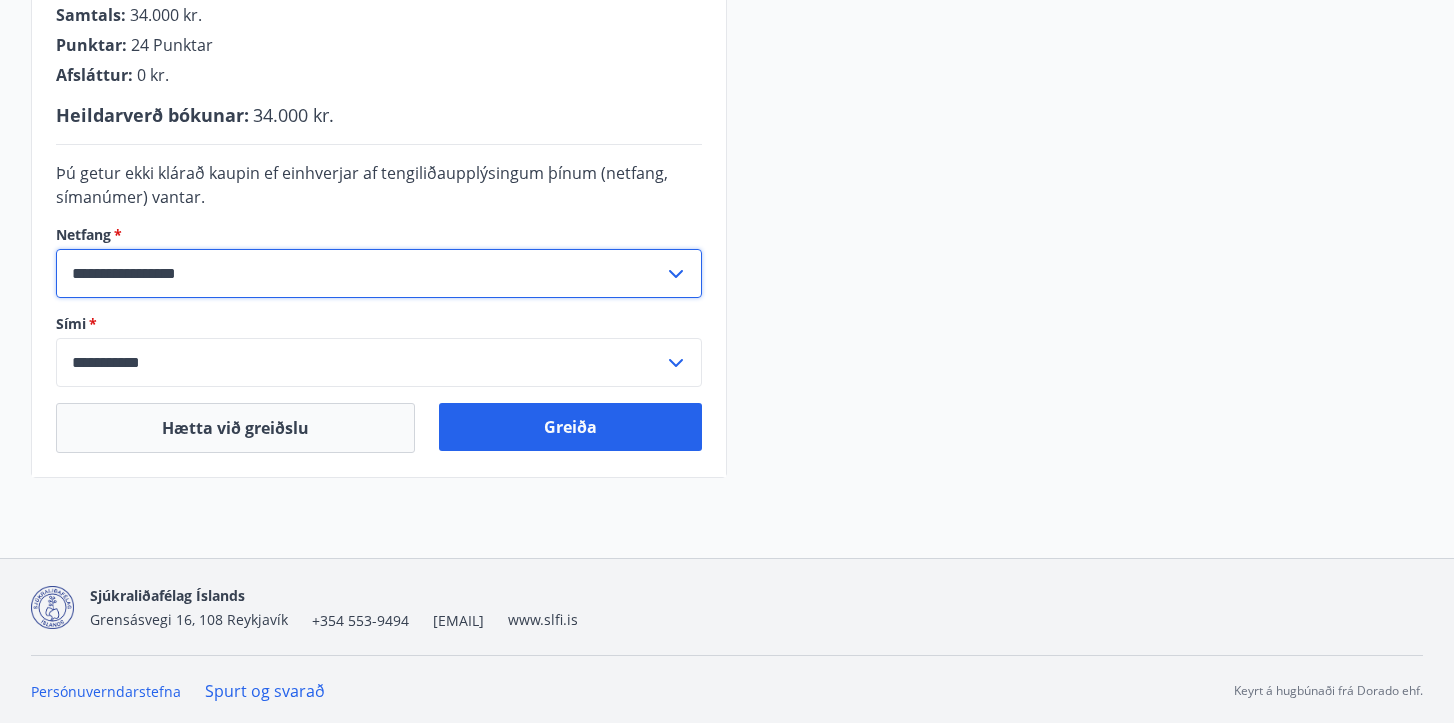 click on "**********" at bounding box center [360, 273] 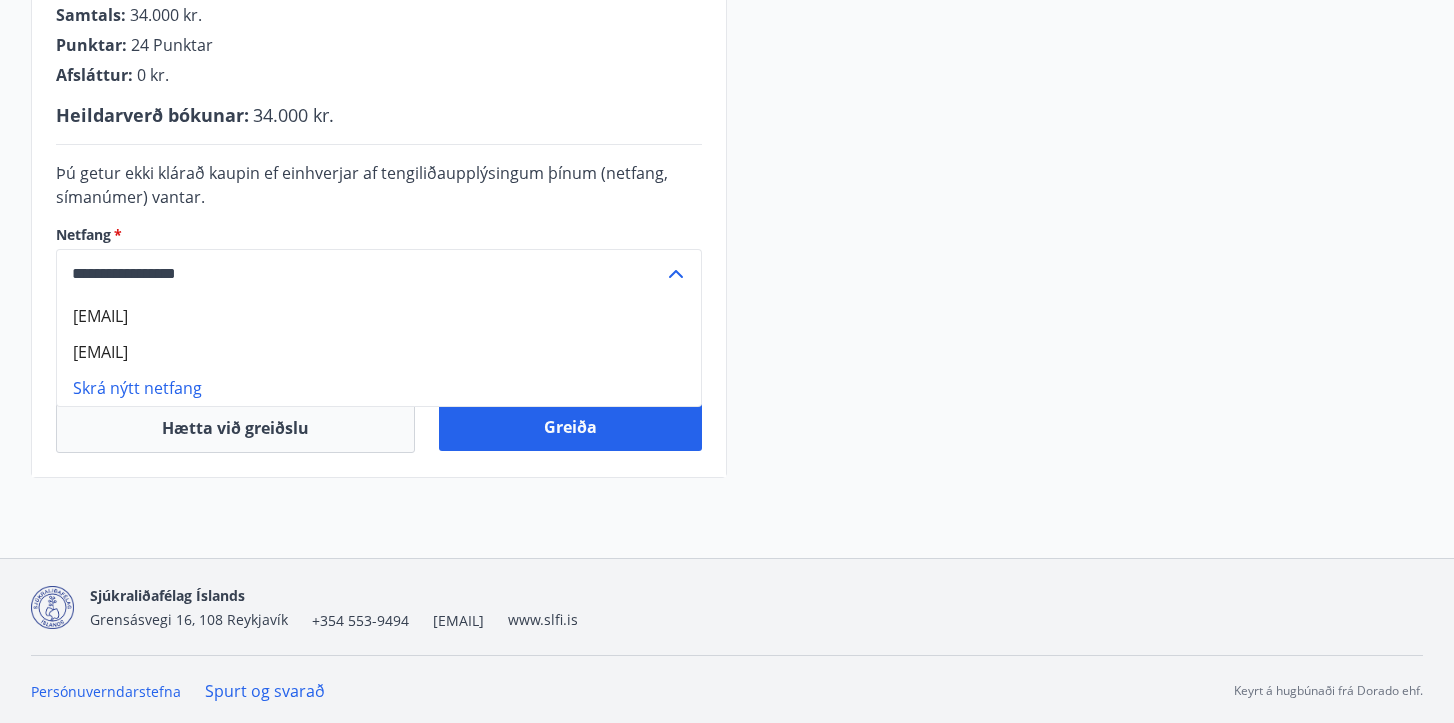 click on "[EMAIL]" at bounding box center (379, 352) 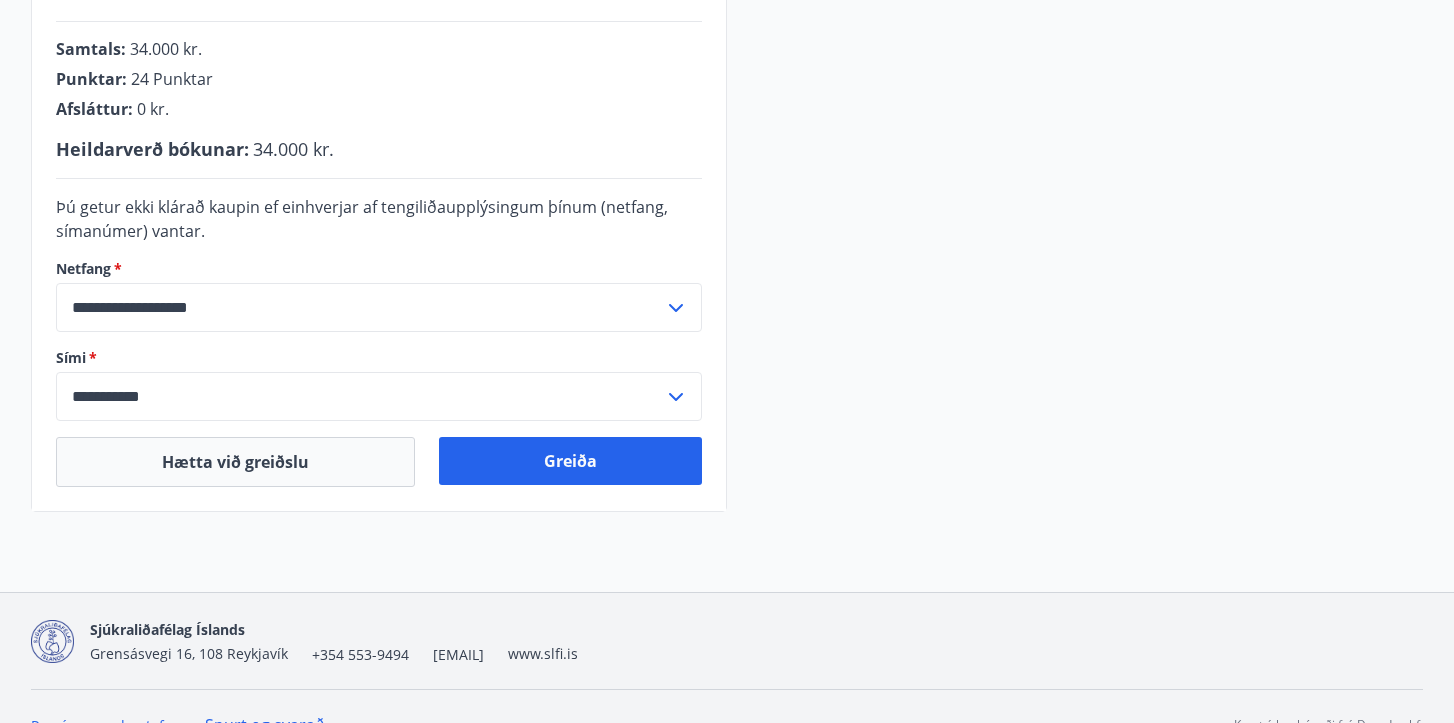 scroll, scrollTop: 629, scrollLeft: 0, axis: vertical 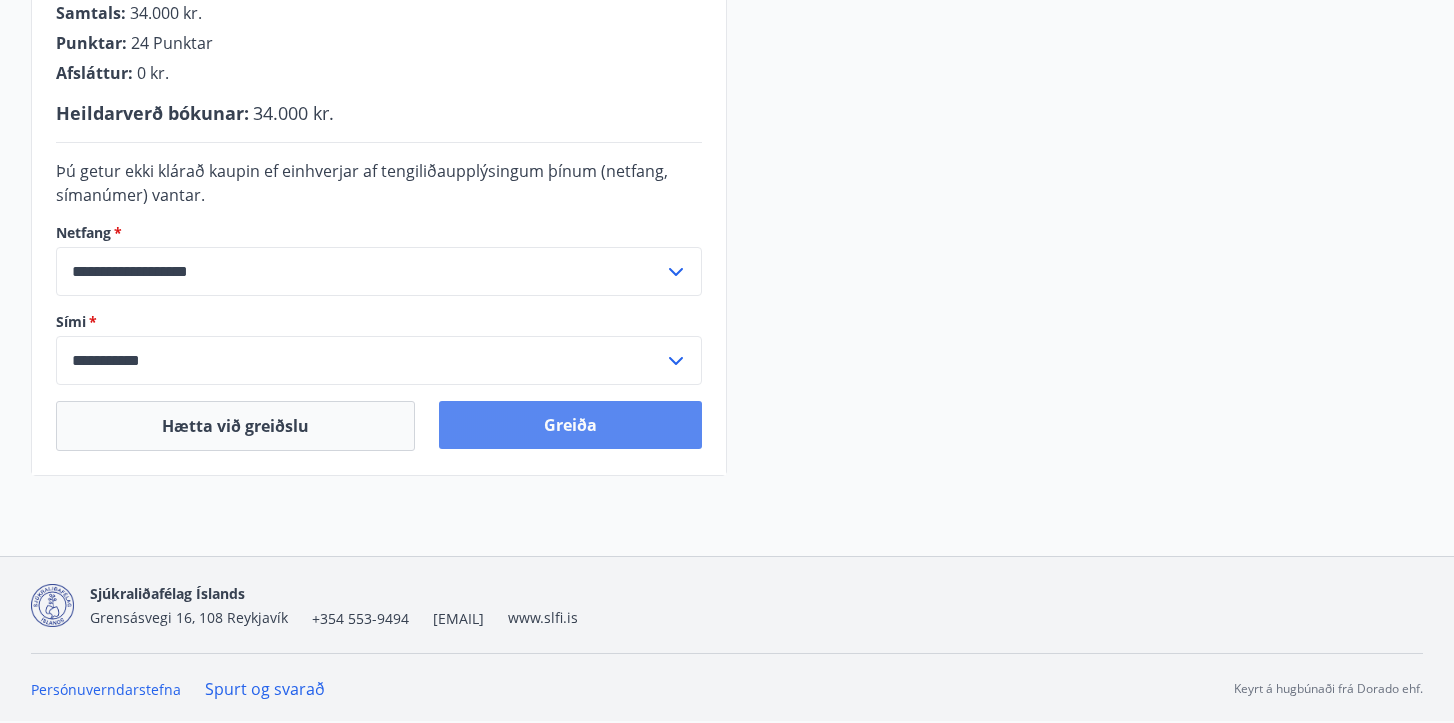 click on "Greiða" at bounding box center (570, 425) 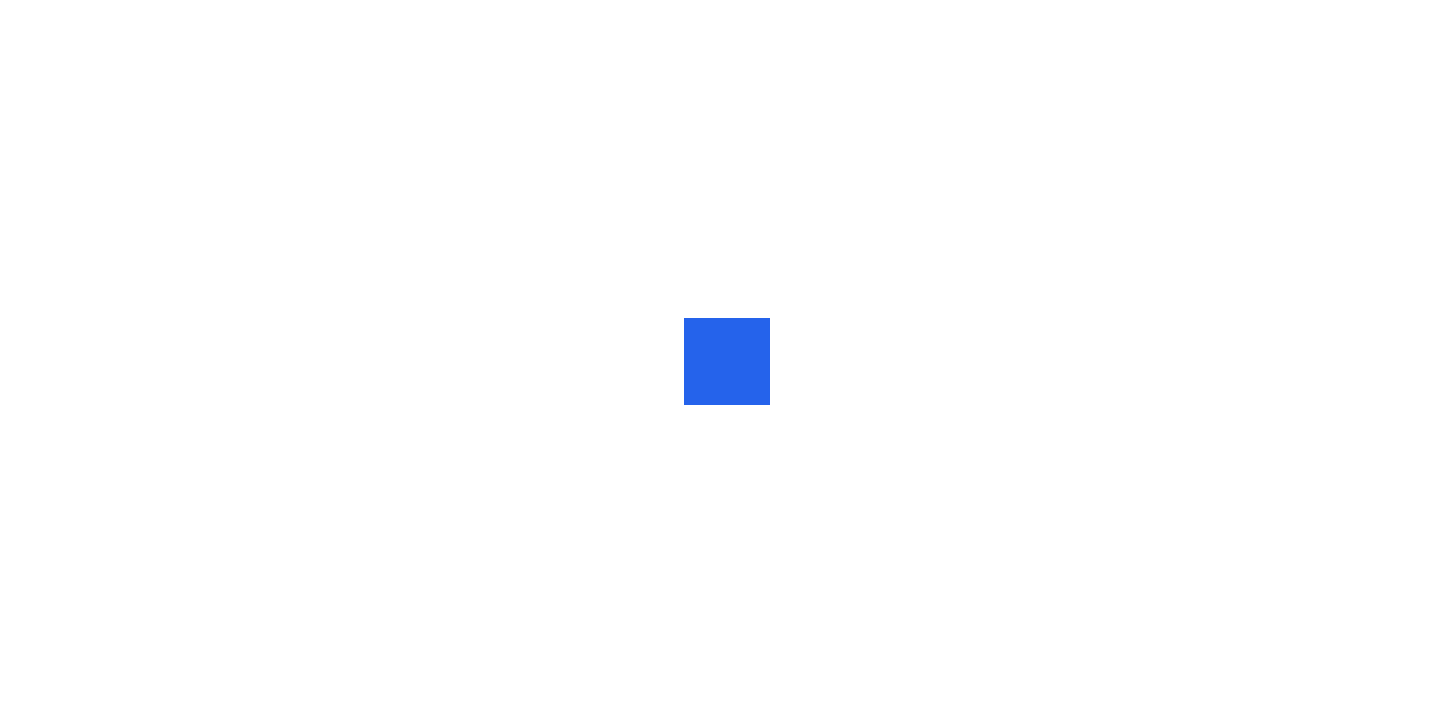 scroll, scrollTop: 0, scrollLeft: 0, axis: both 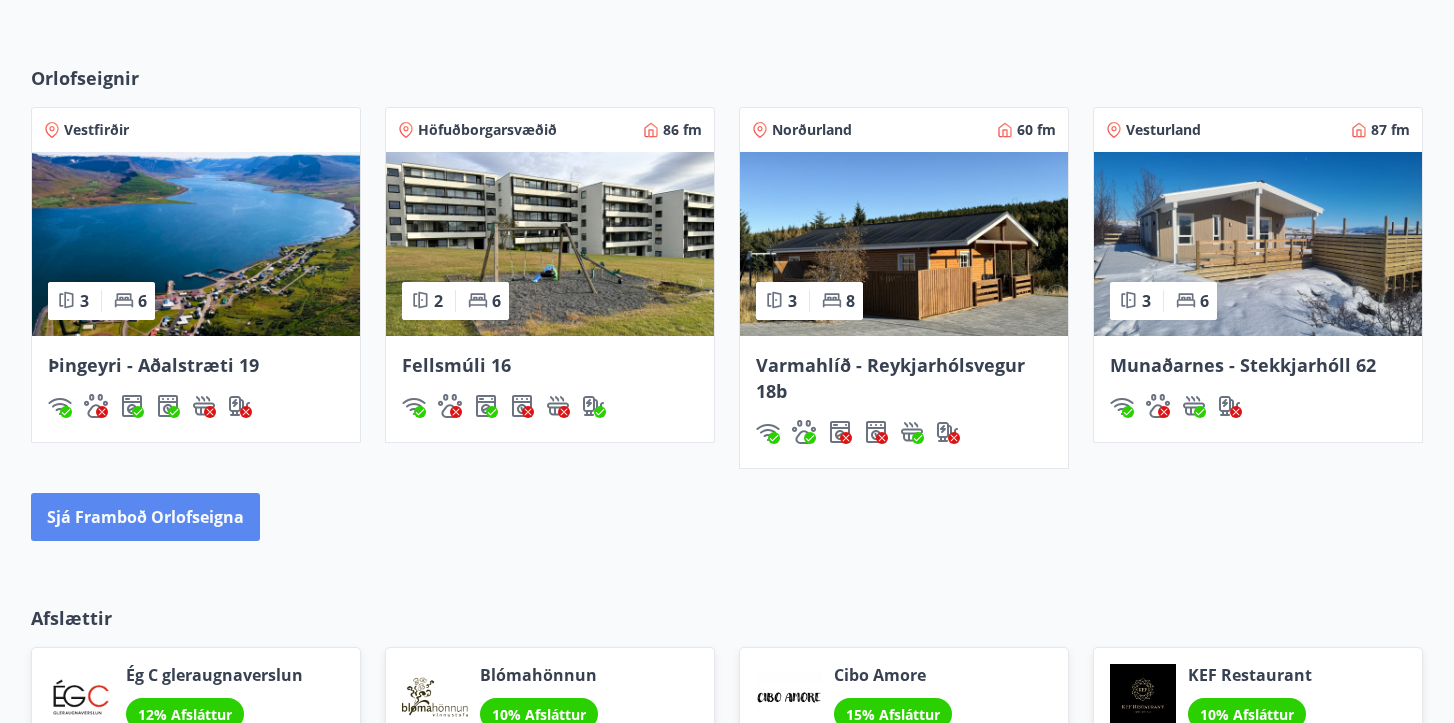 click on "Sjá framboð orlofseigna" at bounding box center [145, 517] 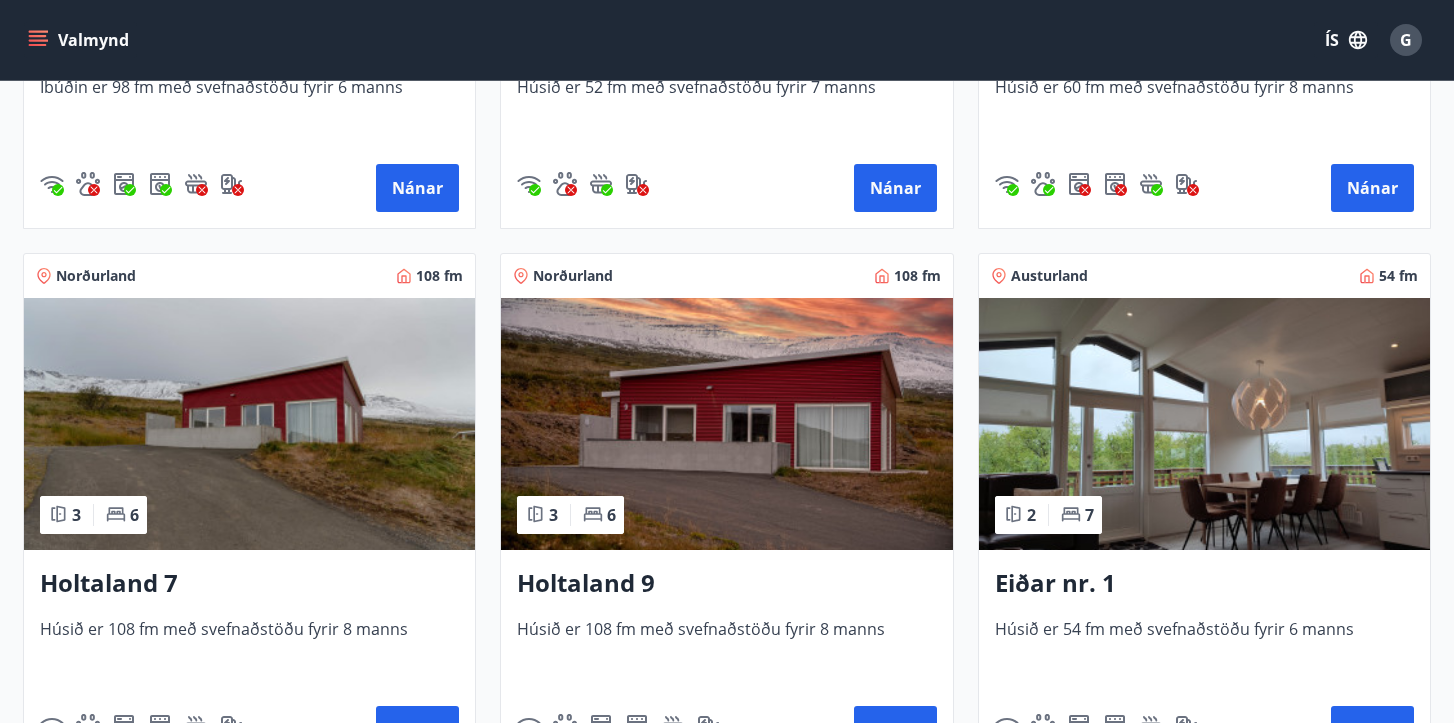 scroll, scrollTop: 2373, scrollLeft: 0, axis: vertical 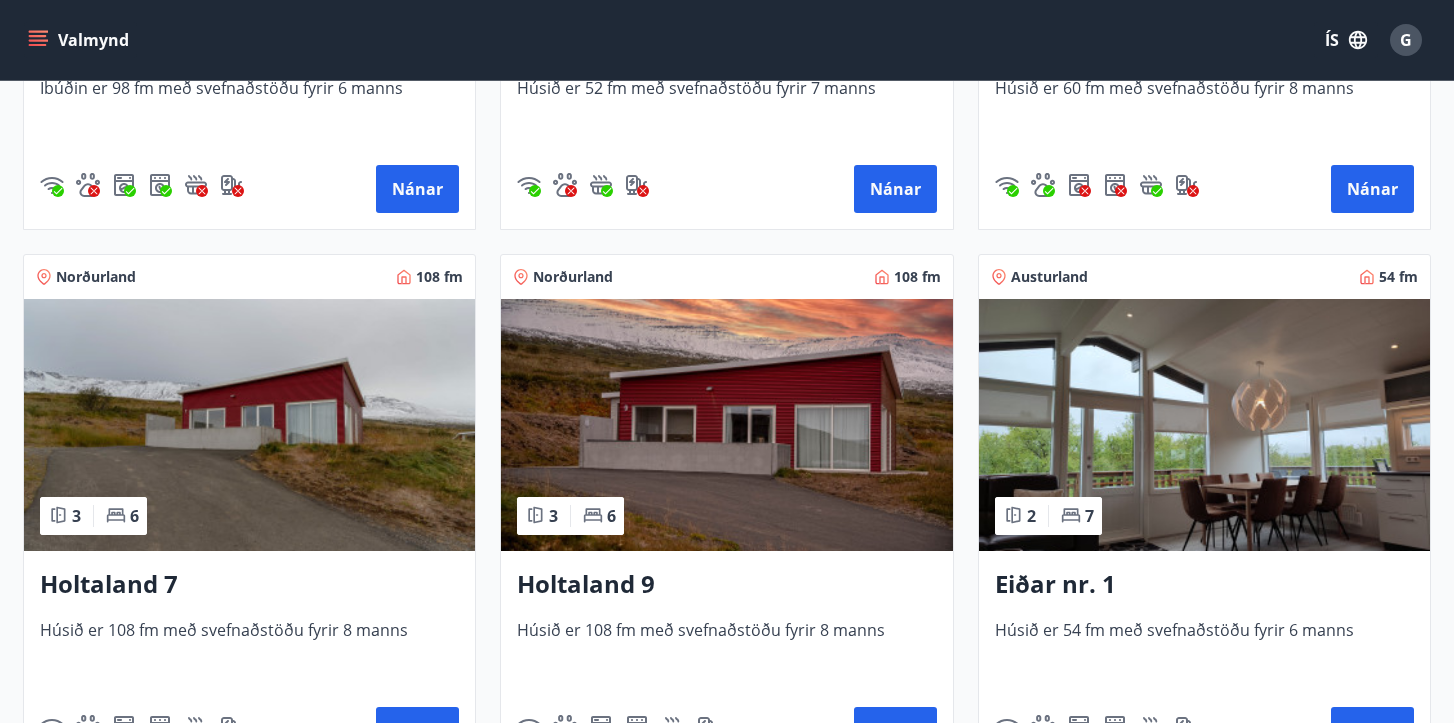 click at bounding box center (726, 425) 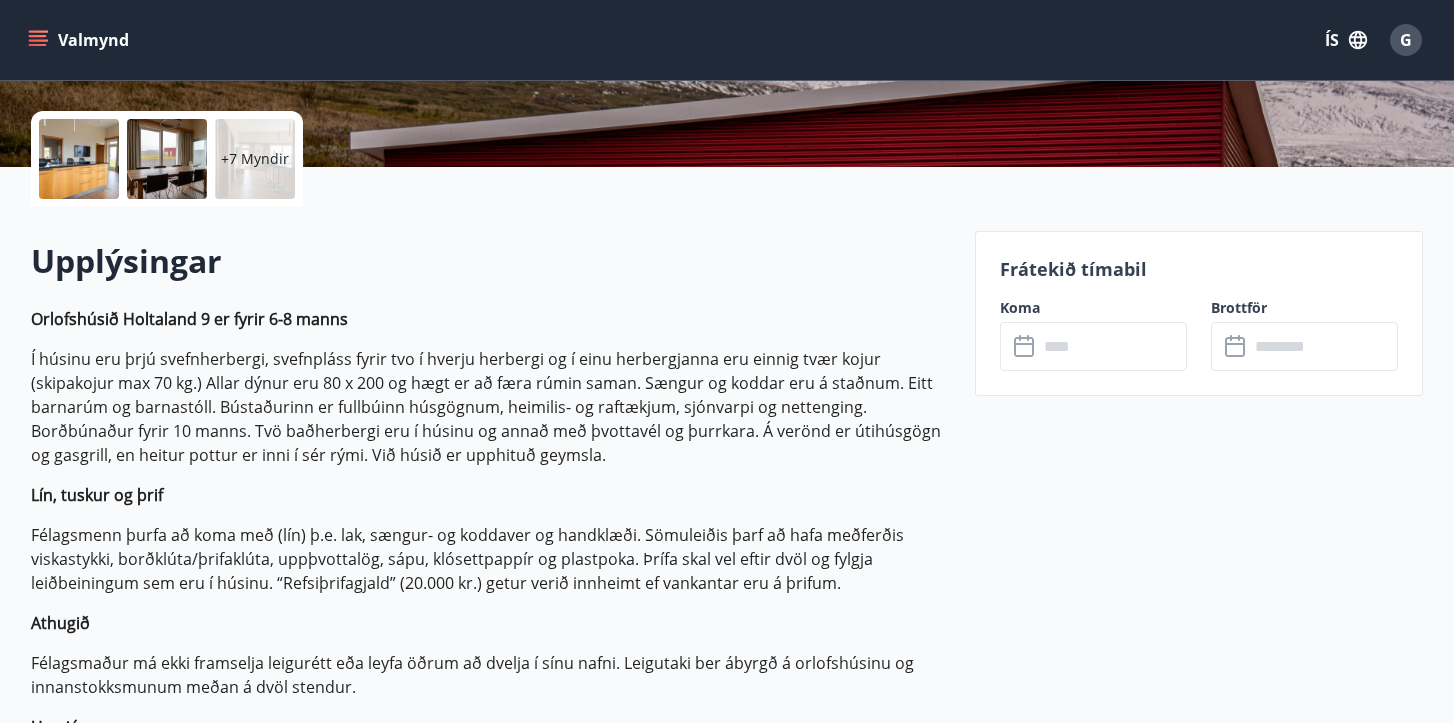 scroll, scrollTop: 547, scrollLeft: 0, axis: vertical 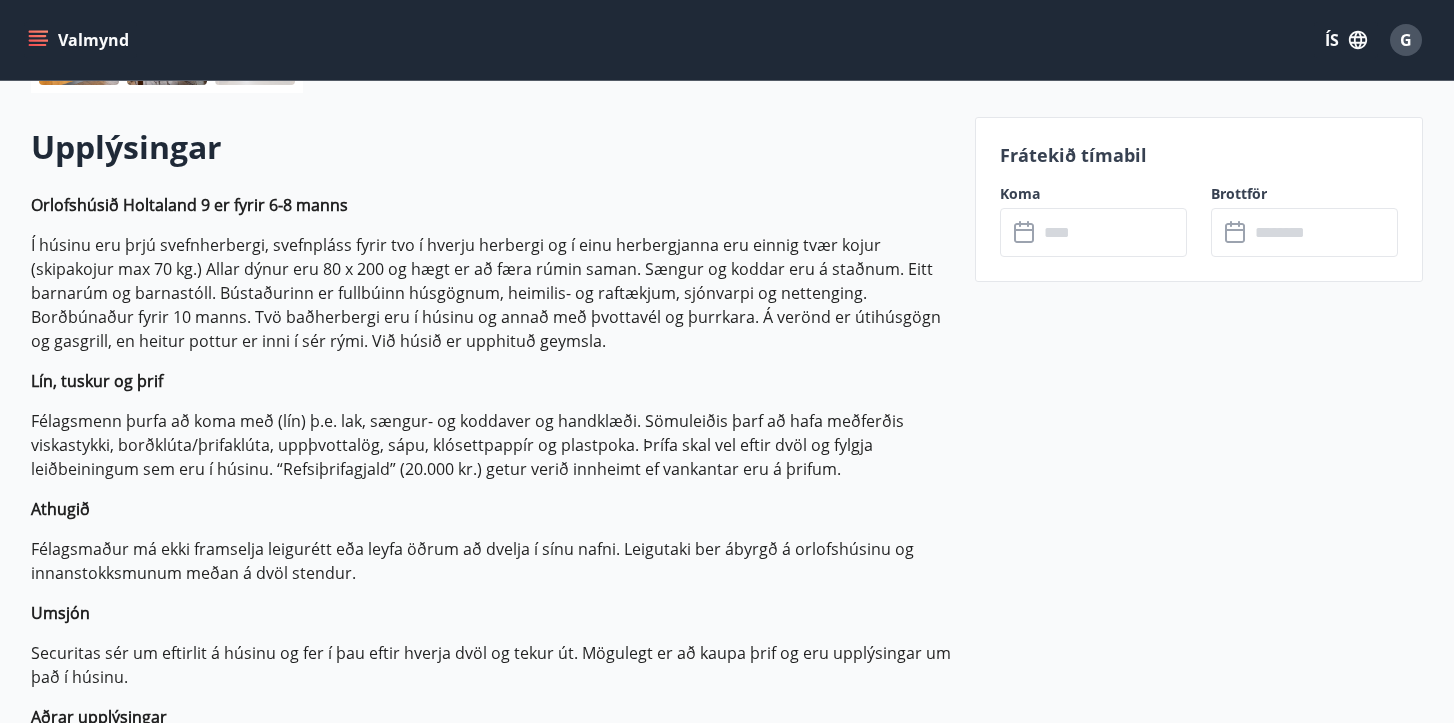 click at bounding box center (1112, 232) 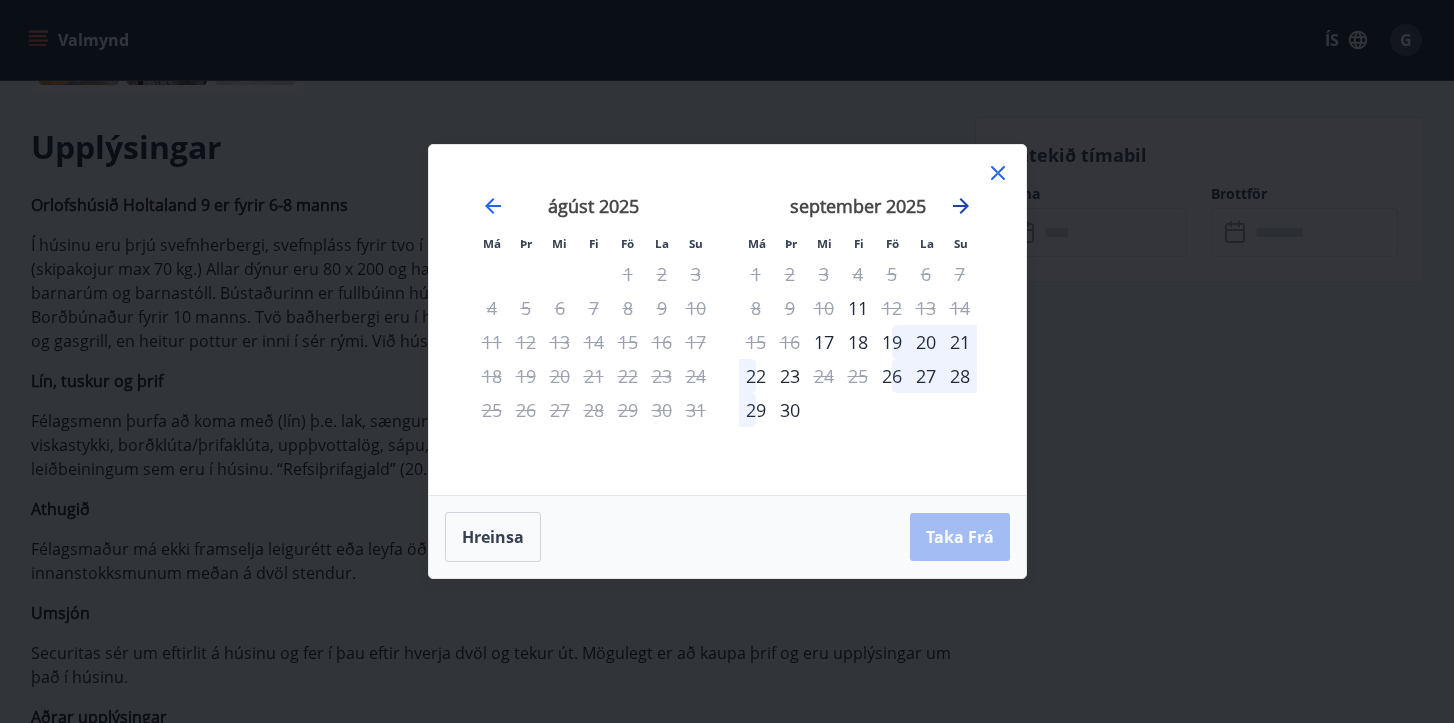 click 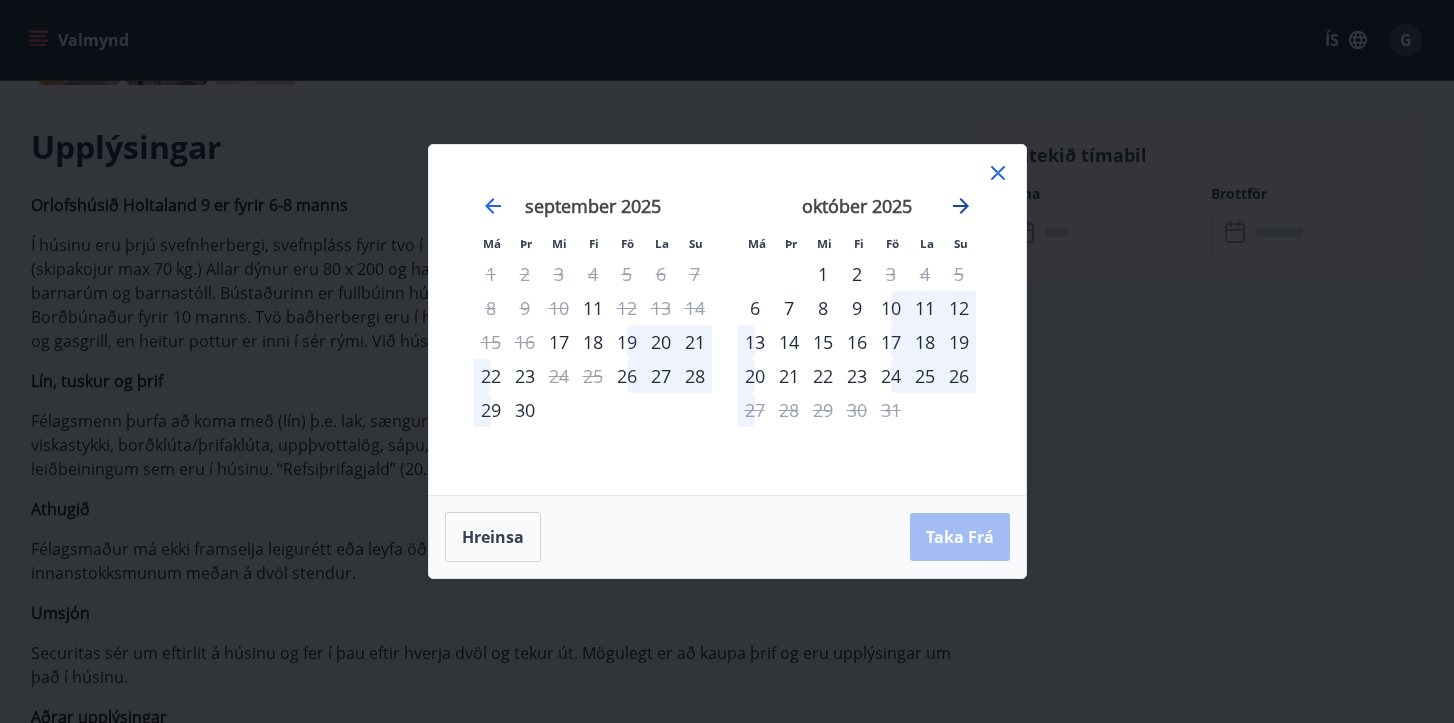 click 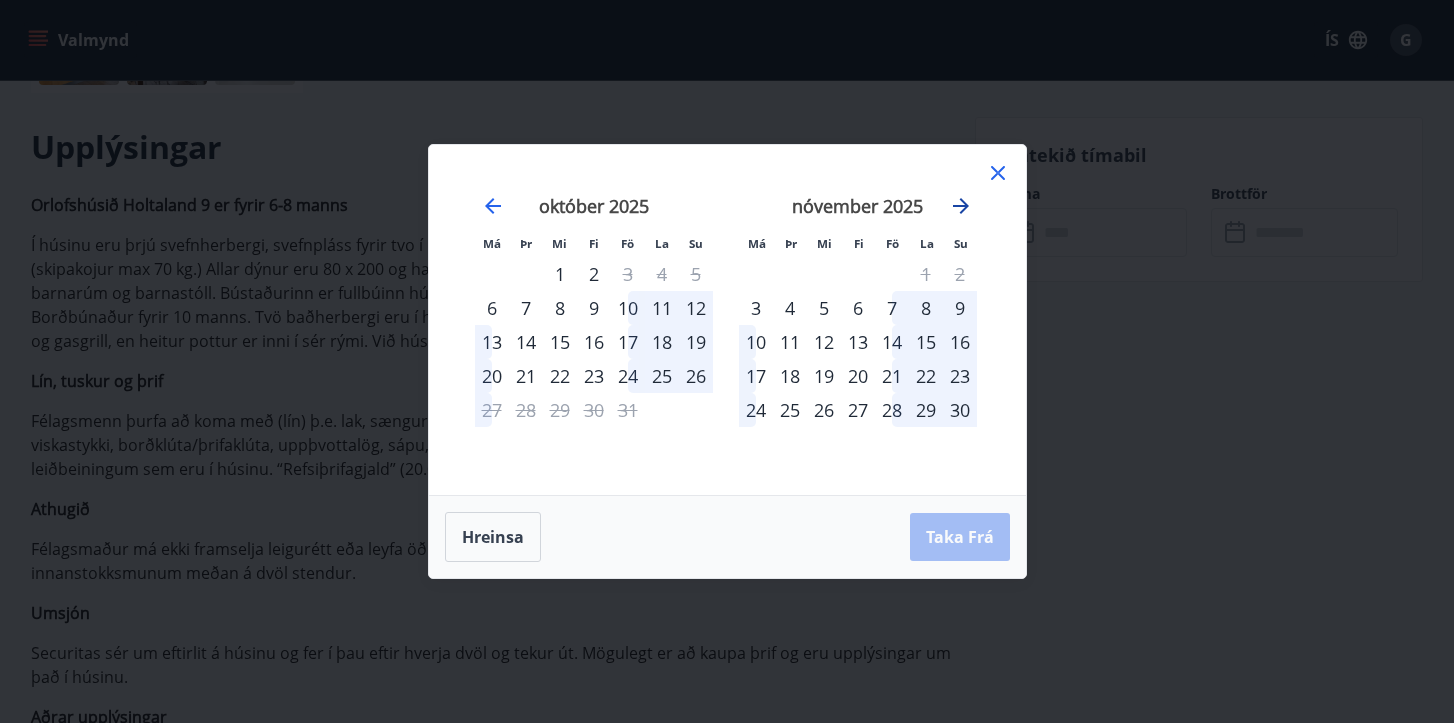 click 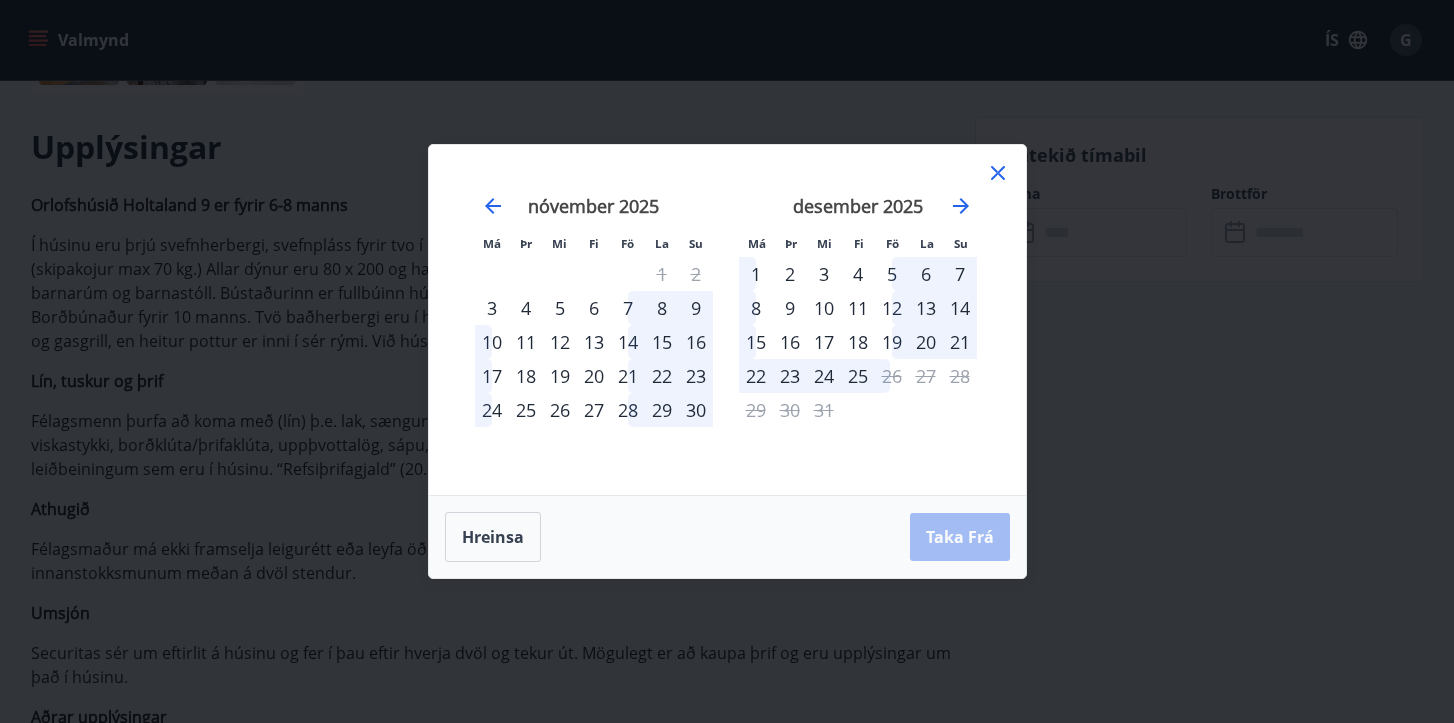 click 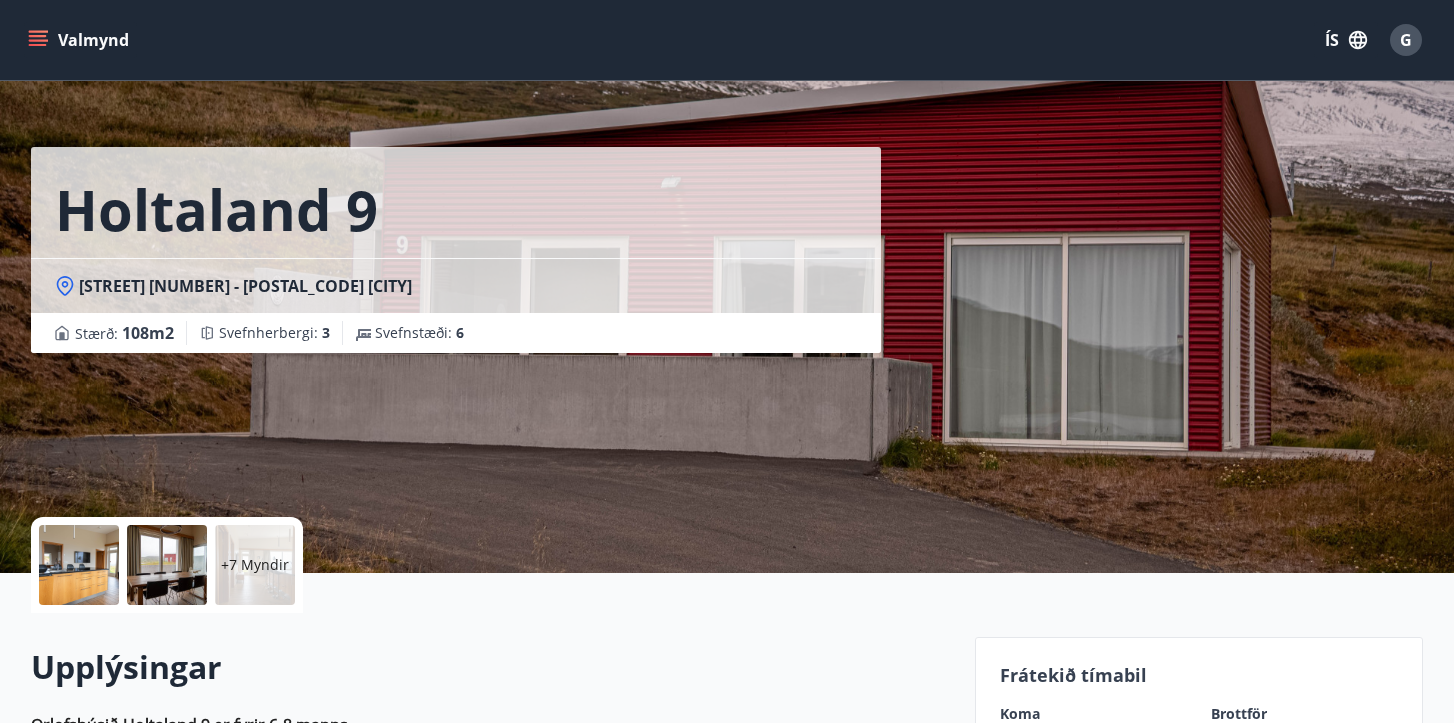 scroll, scrollTop: 0, scrollLeft: 0, axis: both 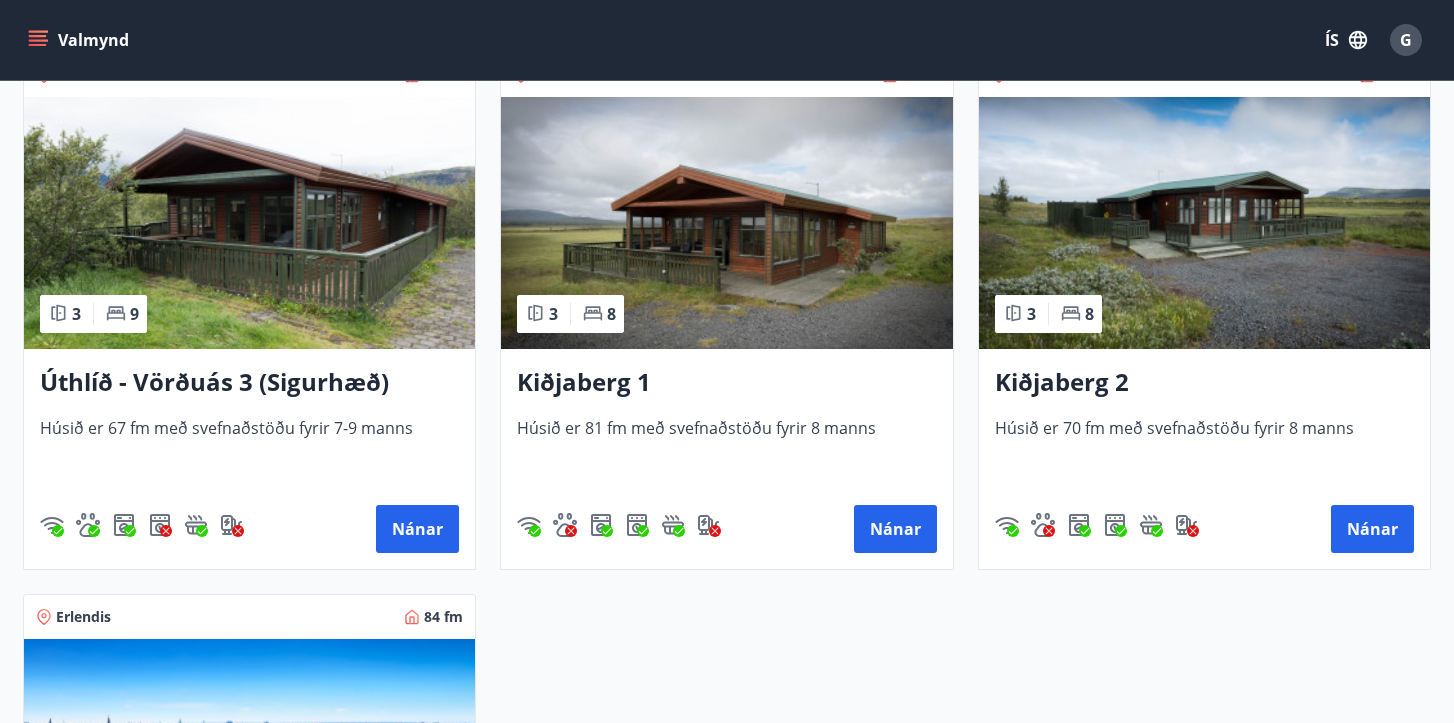 click at bounding box center [249, 223] 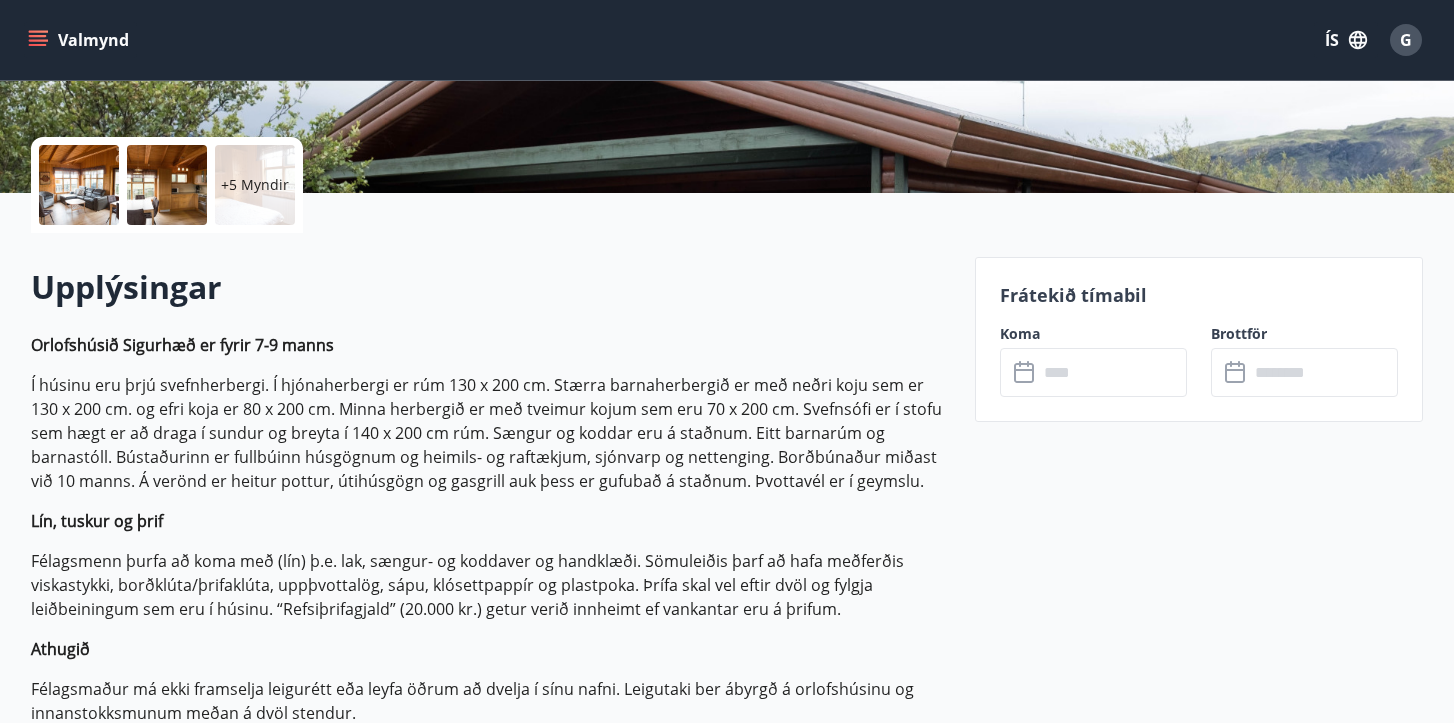 scroll, scrollTop: 405, scrollLeft: 0, axis: vertical 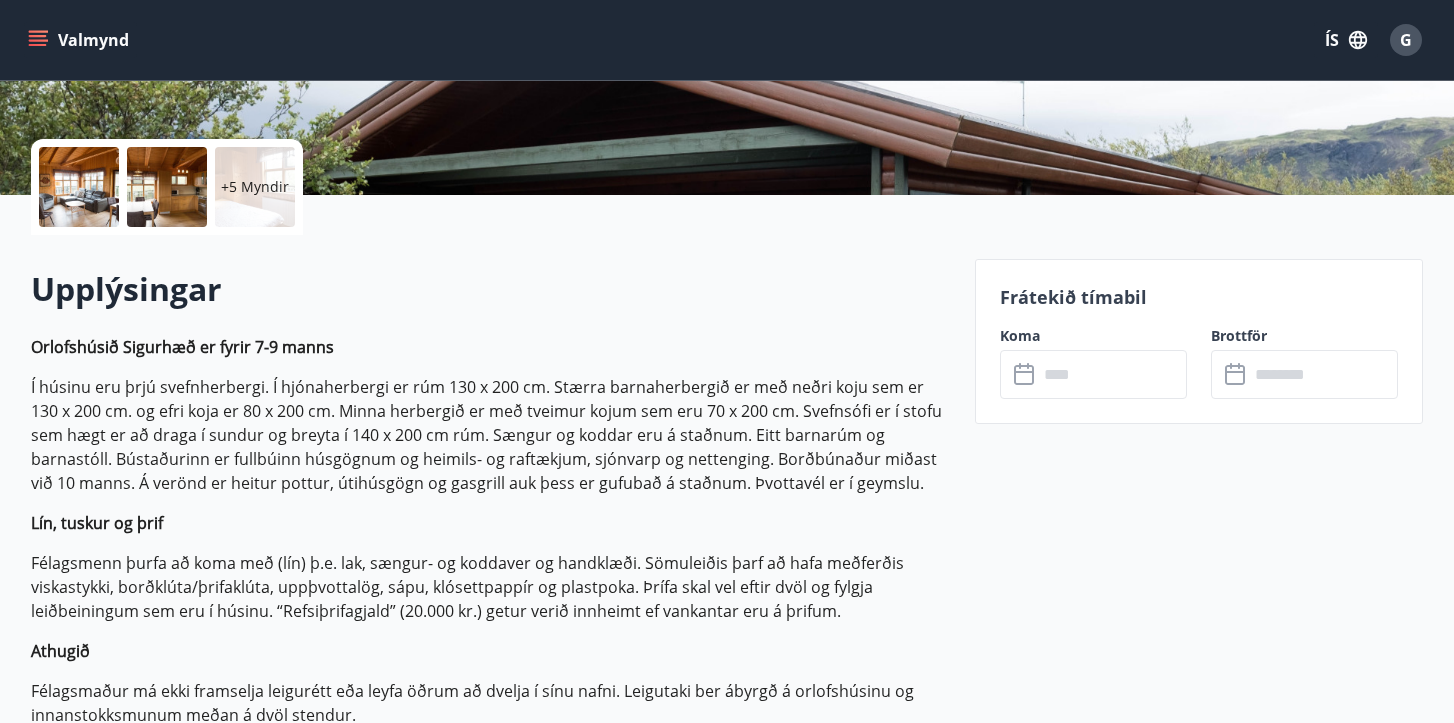 click at bounding box center [1112, 374] 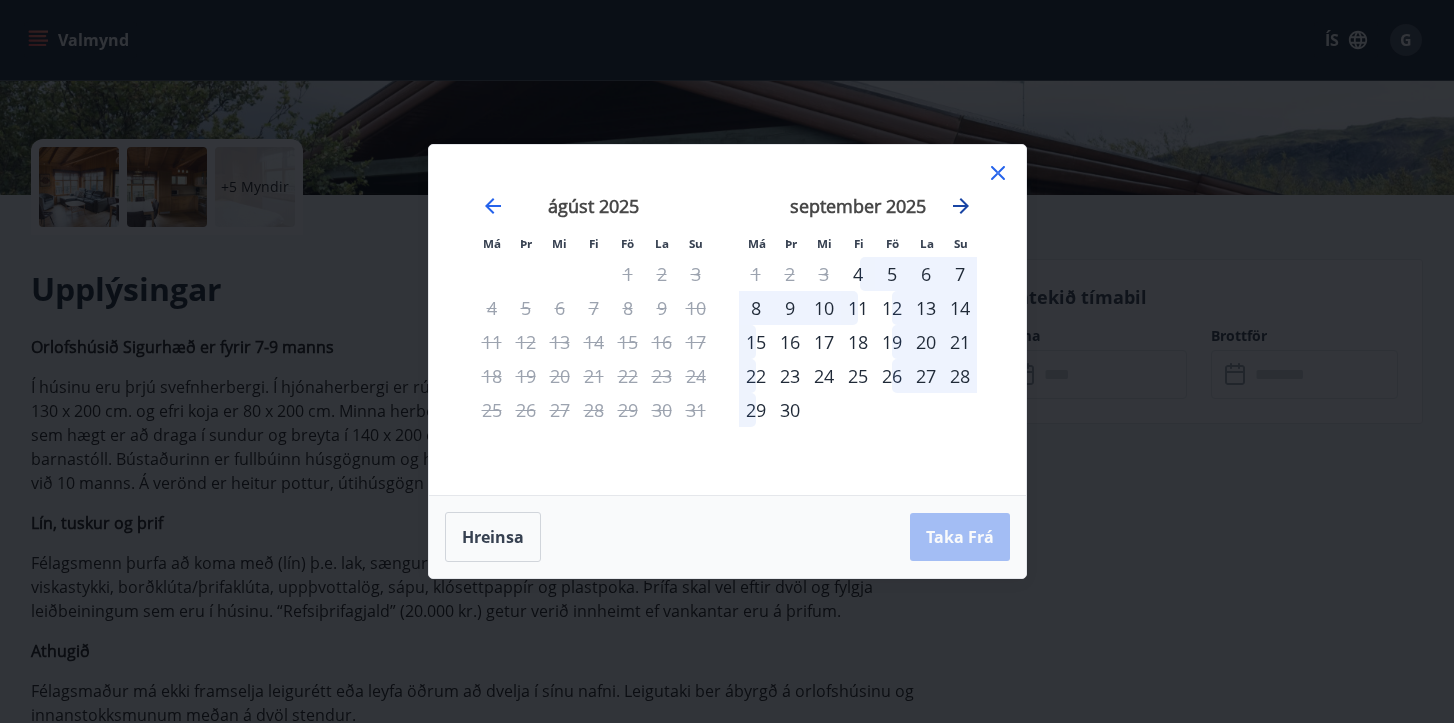 click 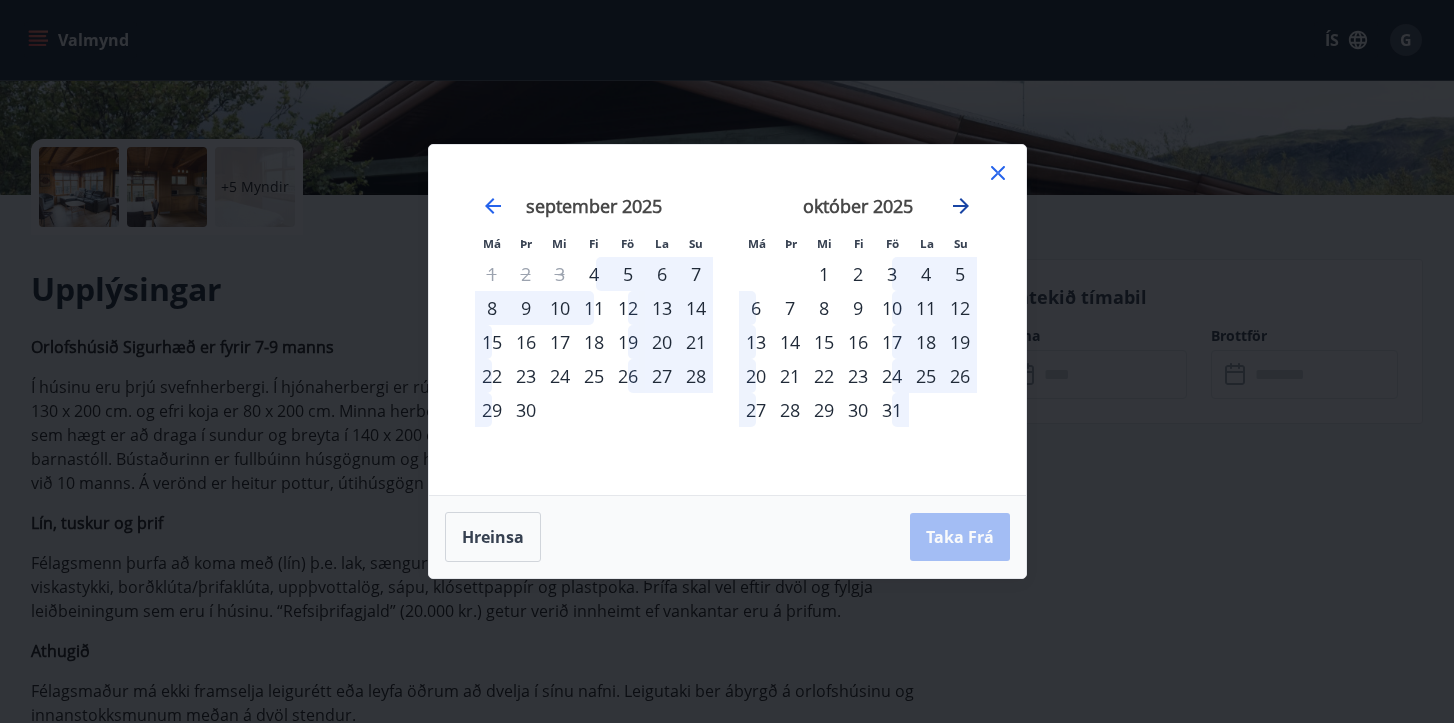 click 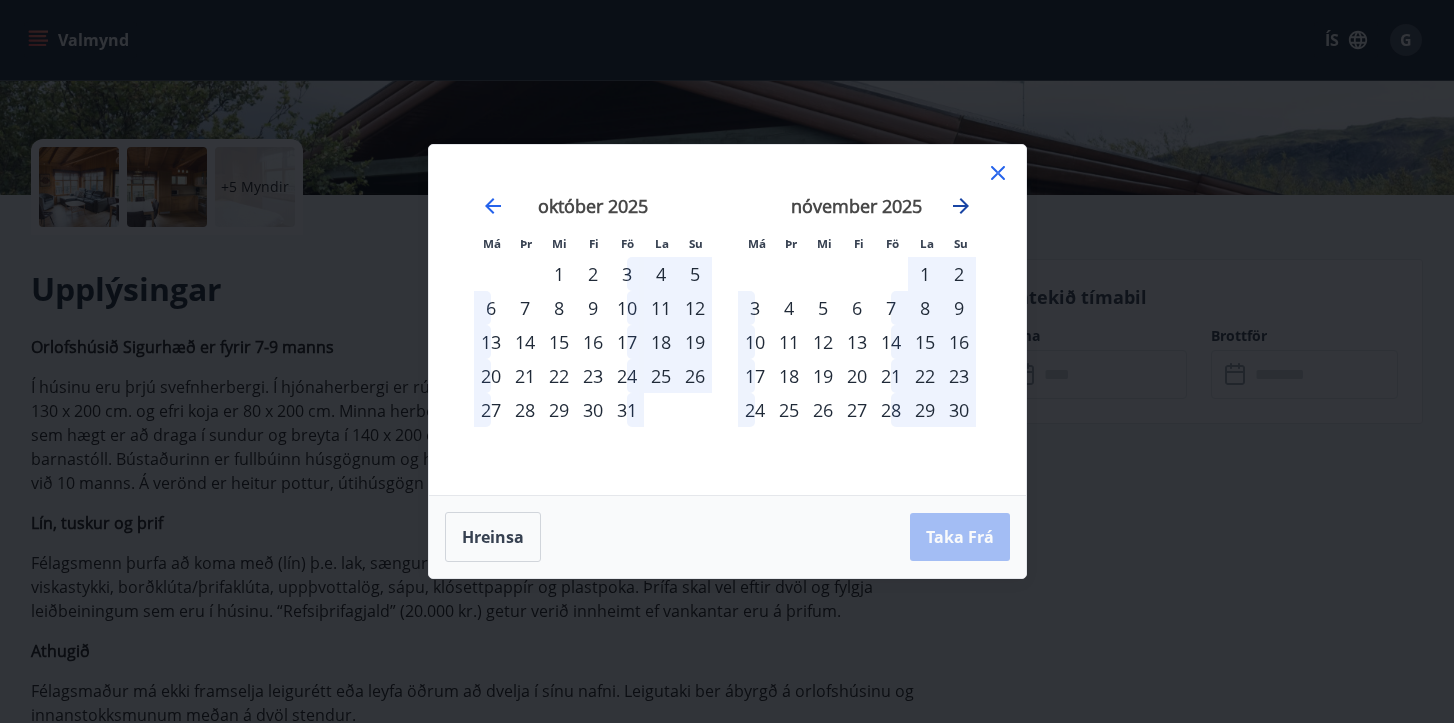 click 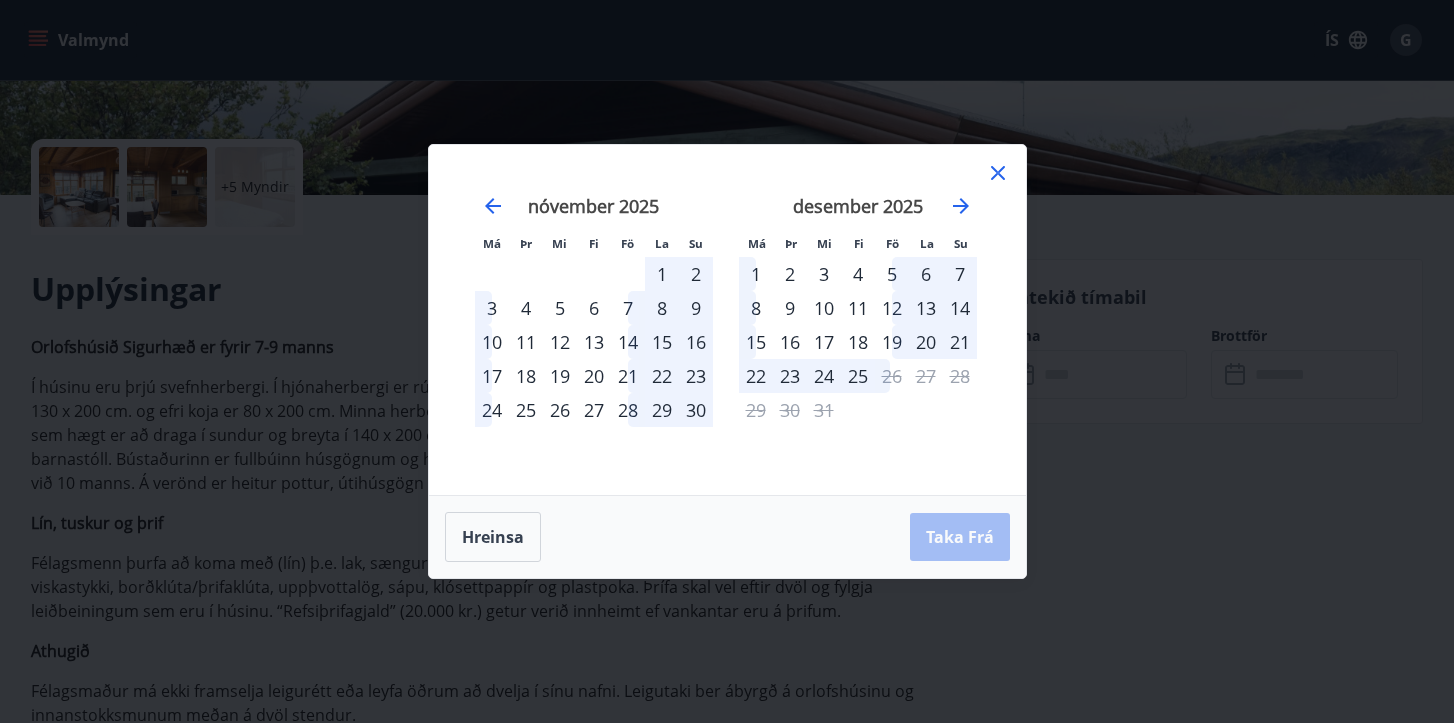click 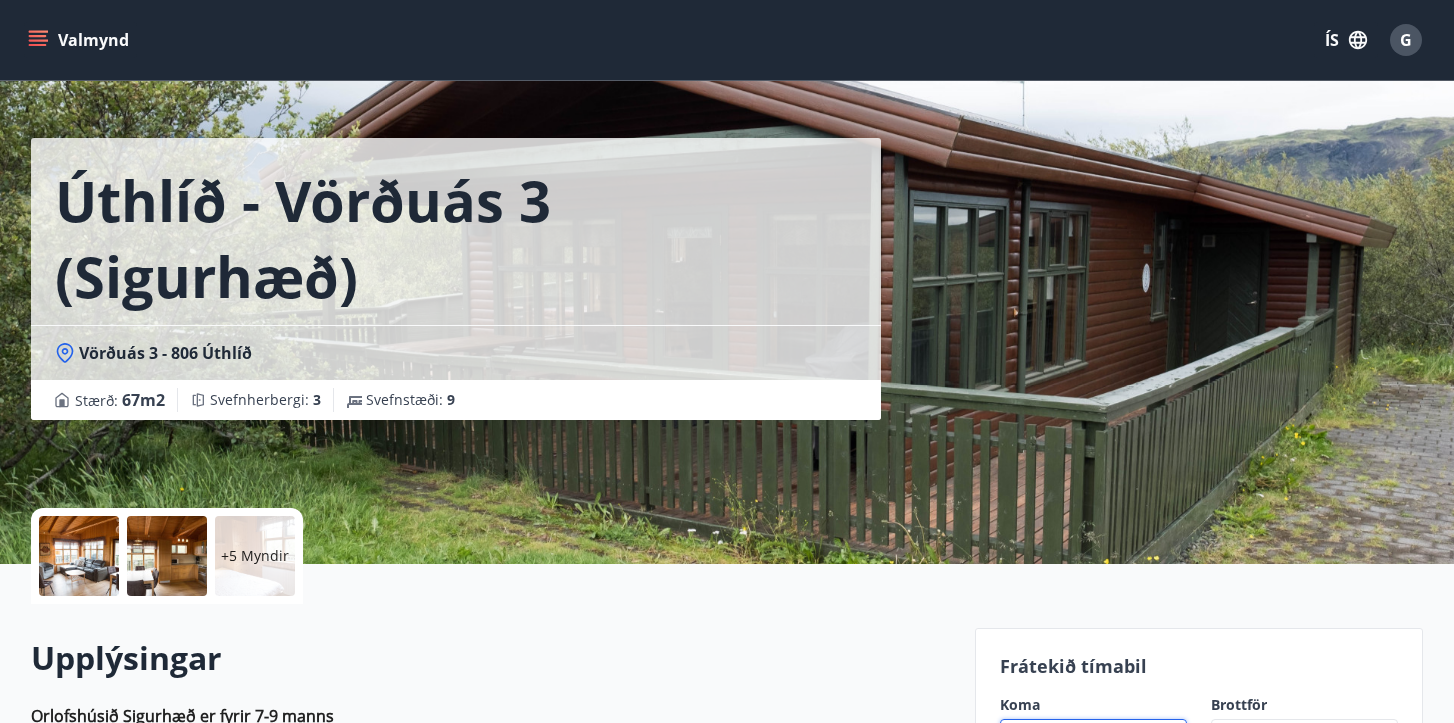 scroll, scrollTop: 0, scrollLeft: 0, axis: both 